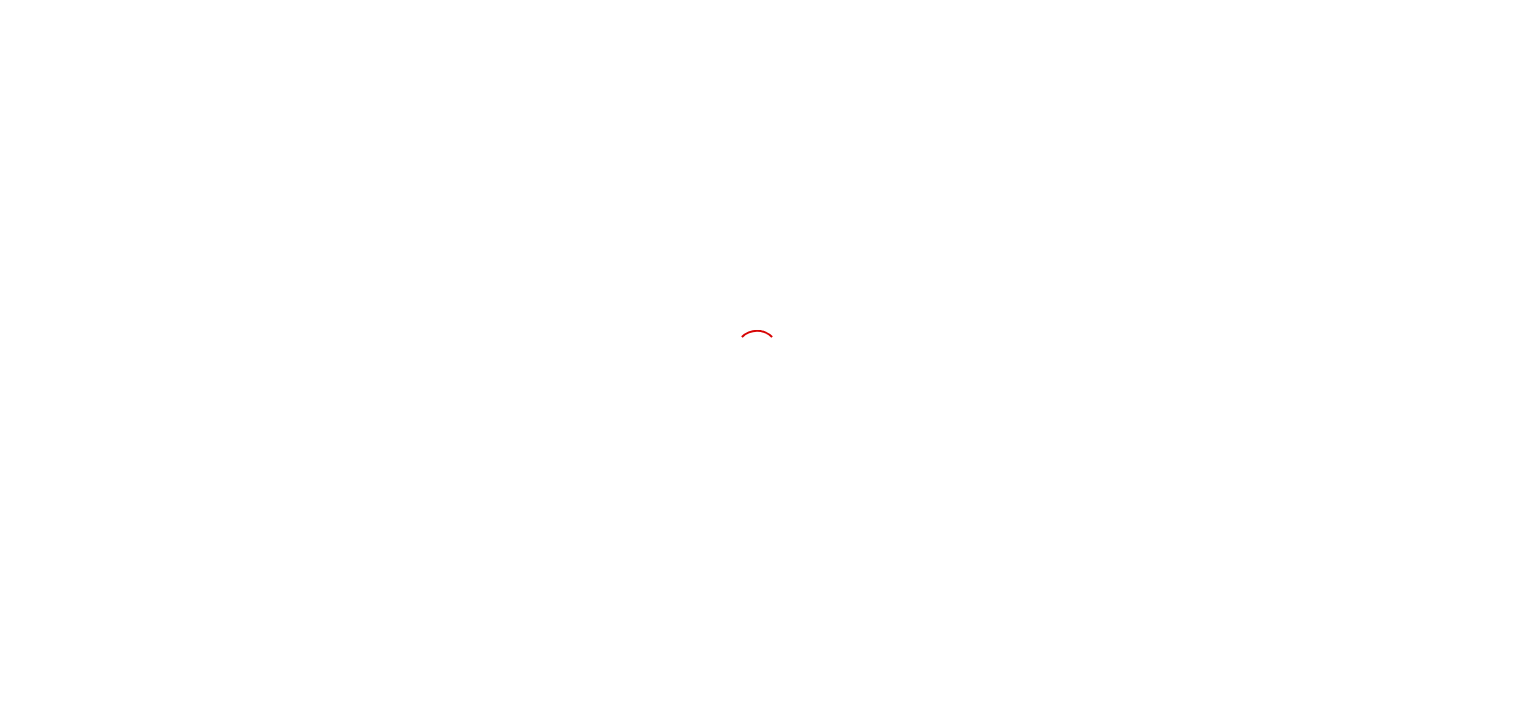 scroll, scrollTop: 0, scrollLeft: 0, axis: both 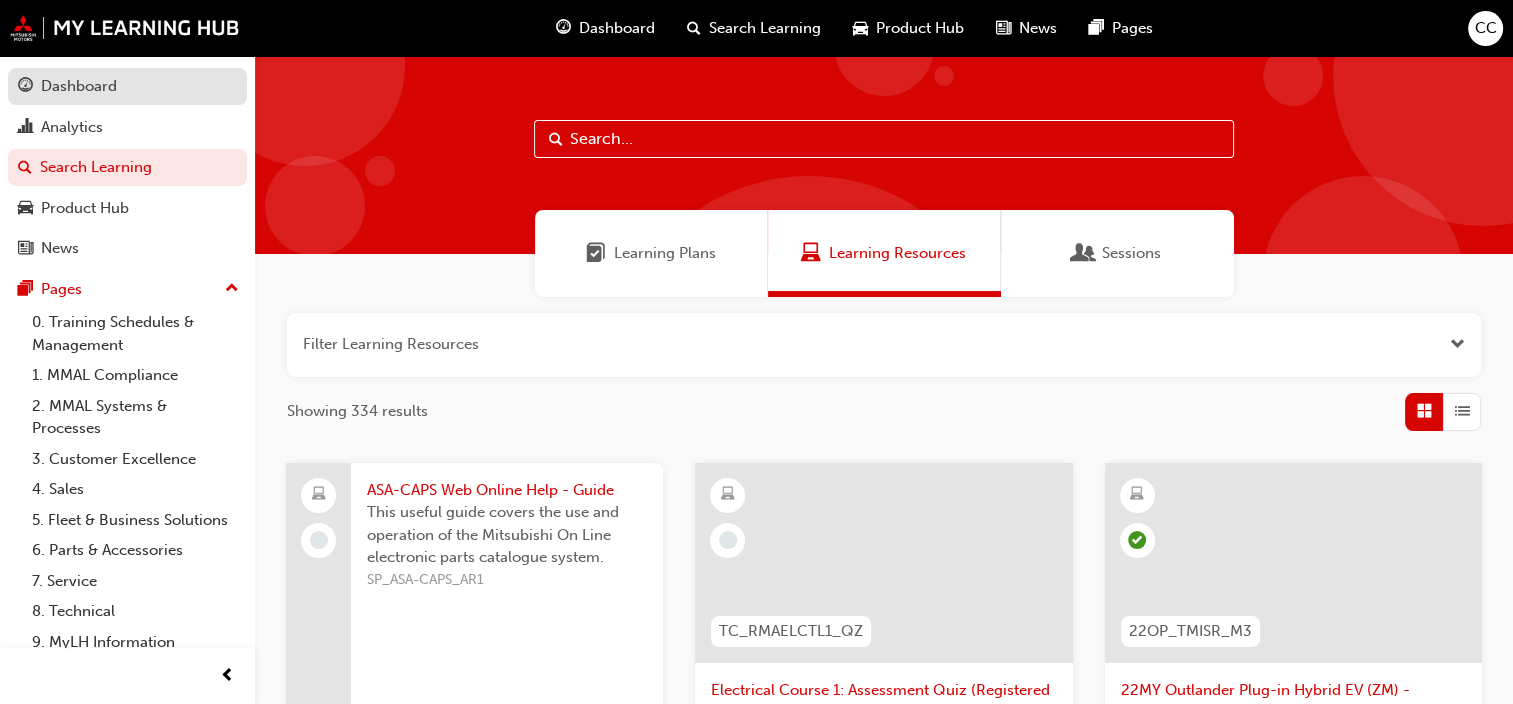 click on "Dashboard" at bounding box center [79, 86] 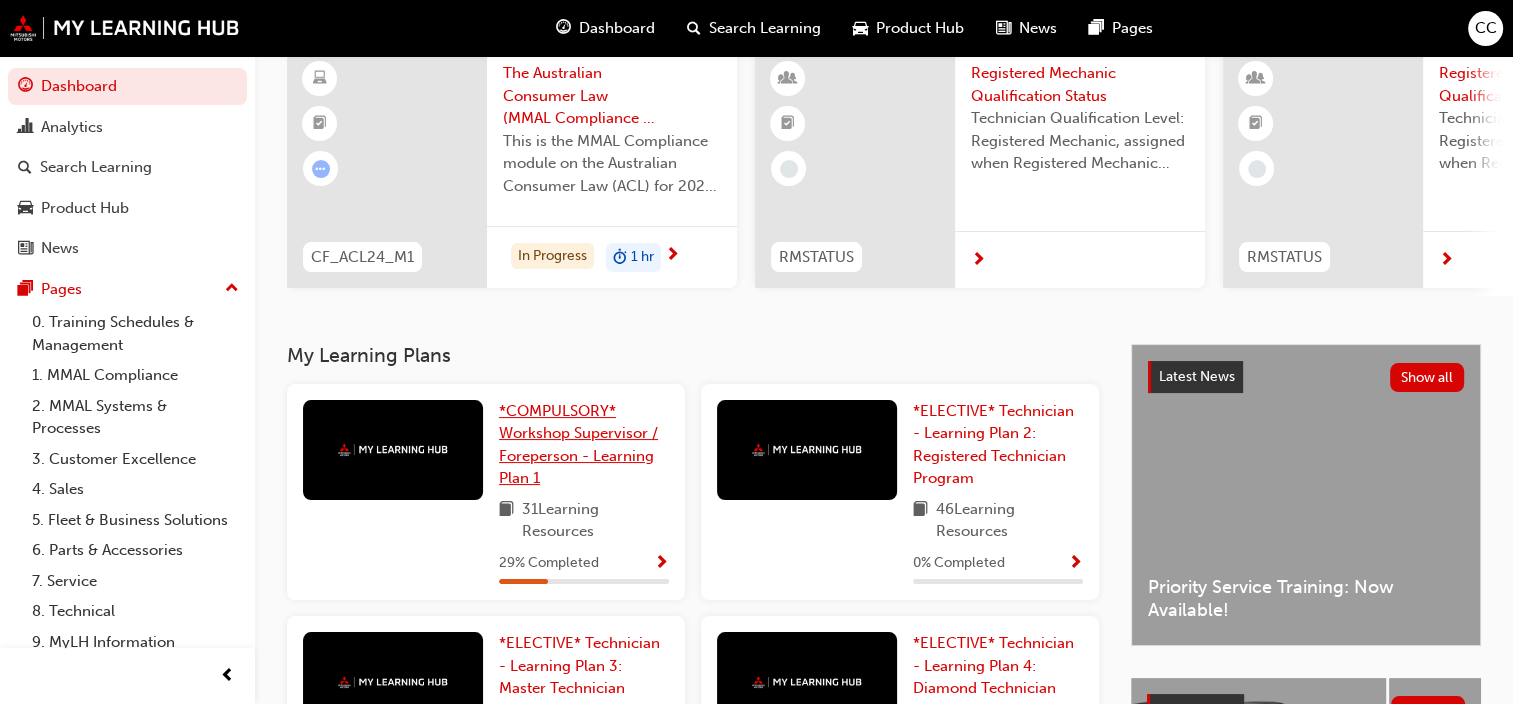 scroll, scrollTop: 200, scrollLeft: 0, axis: vertical 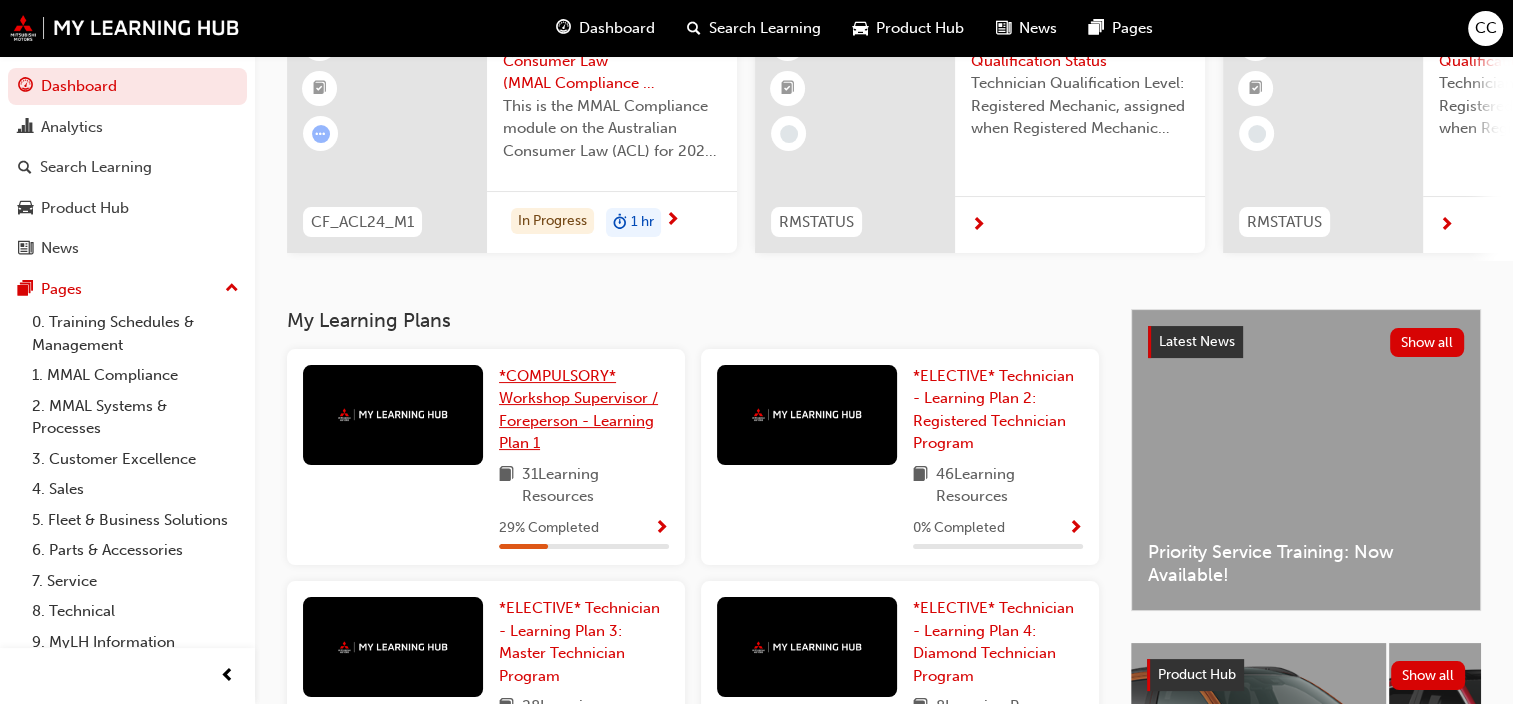 click on "*COMPULSORY* Workshop Supervisor / Foreperson - Learning Plan 1" at bounding box center [578, 410] 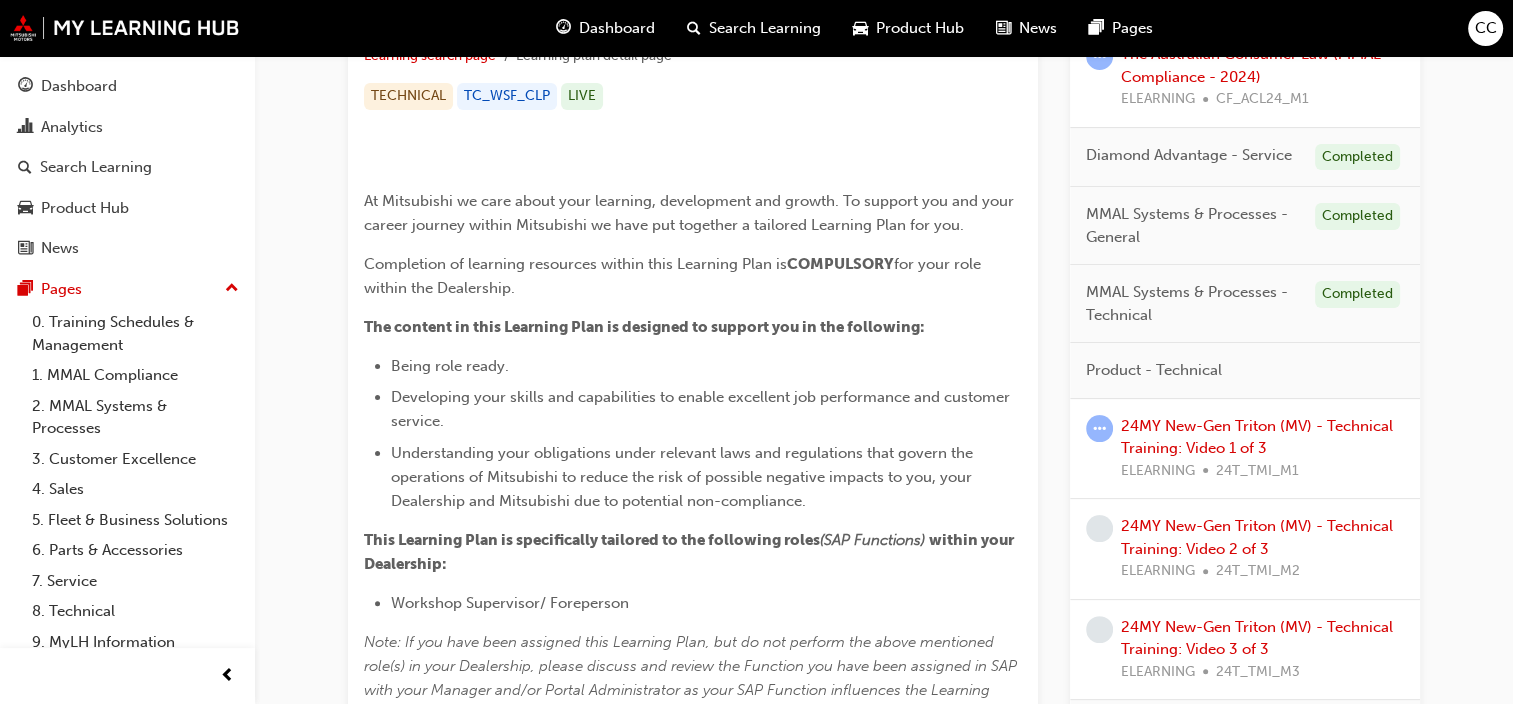 scroll, scrollTop: 500, scrollLeft: 0, axis: vertical 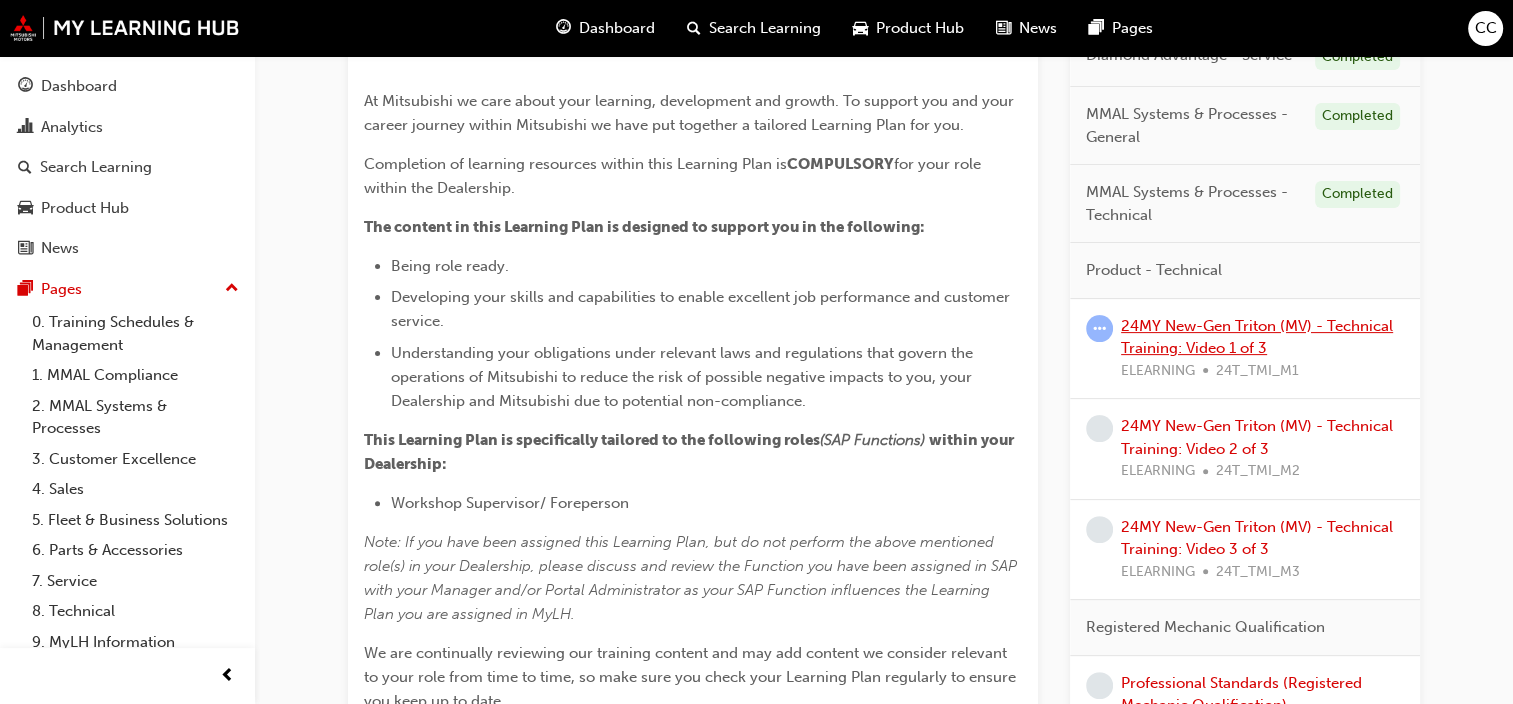 click on "24MY New-Gen Triton (MV) - Technical Training: Video 1 of 3" at bounding box center [1257, 337] 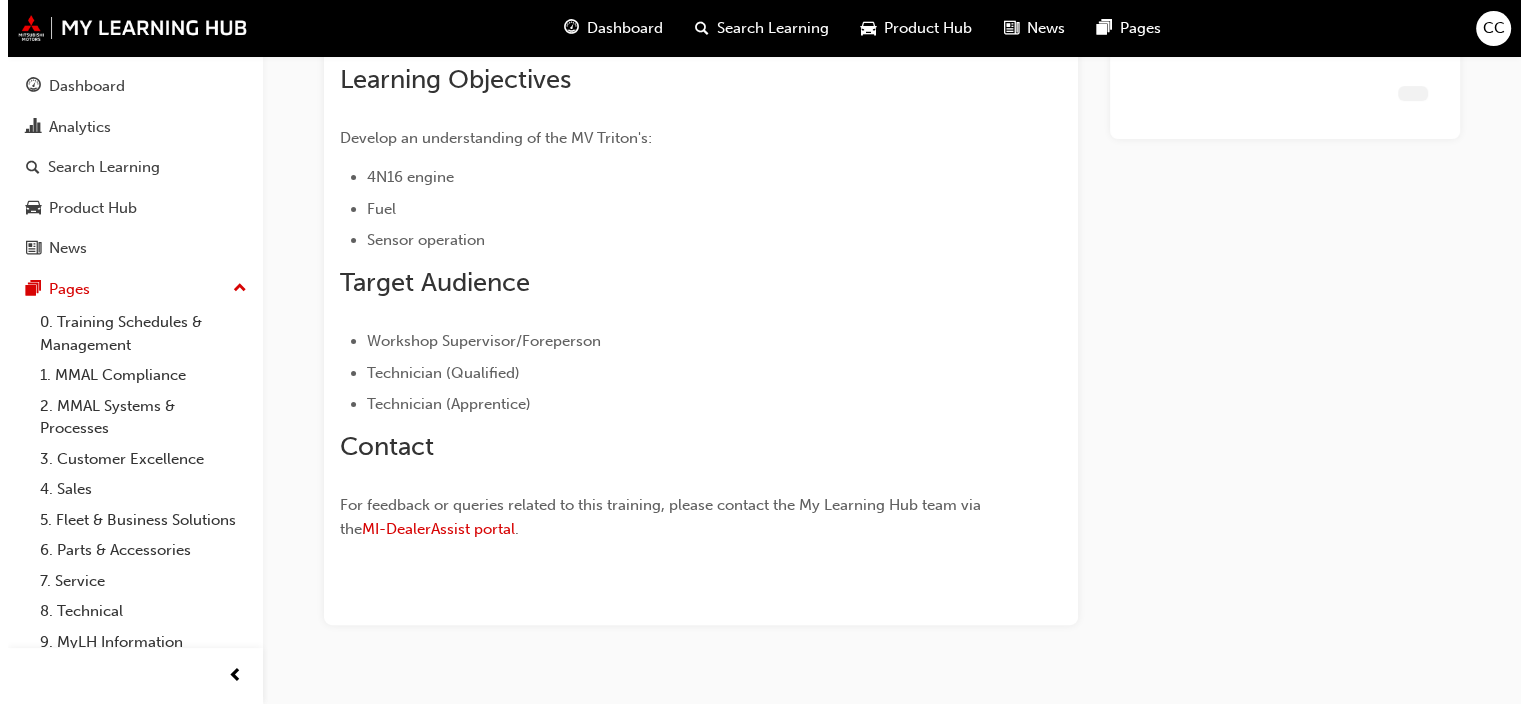 scroll, scrollTop: 0, scrollLeft: 0, axis: both 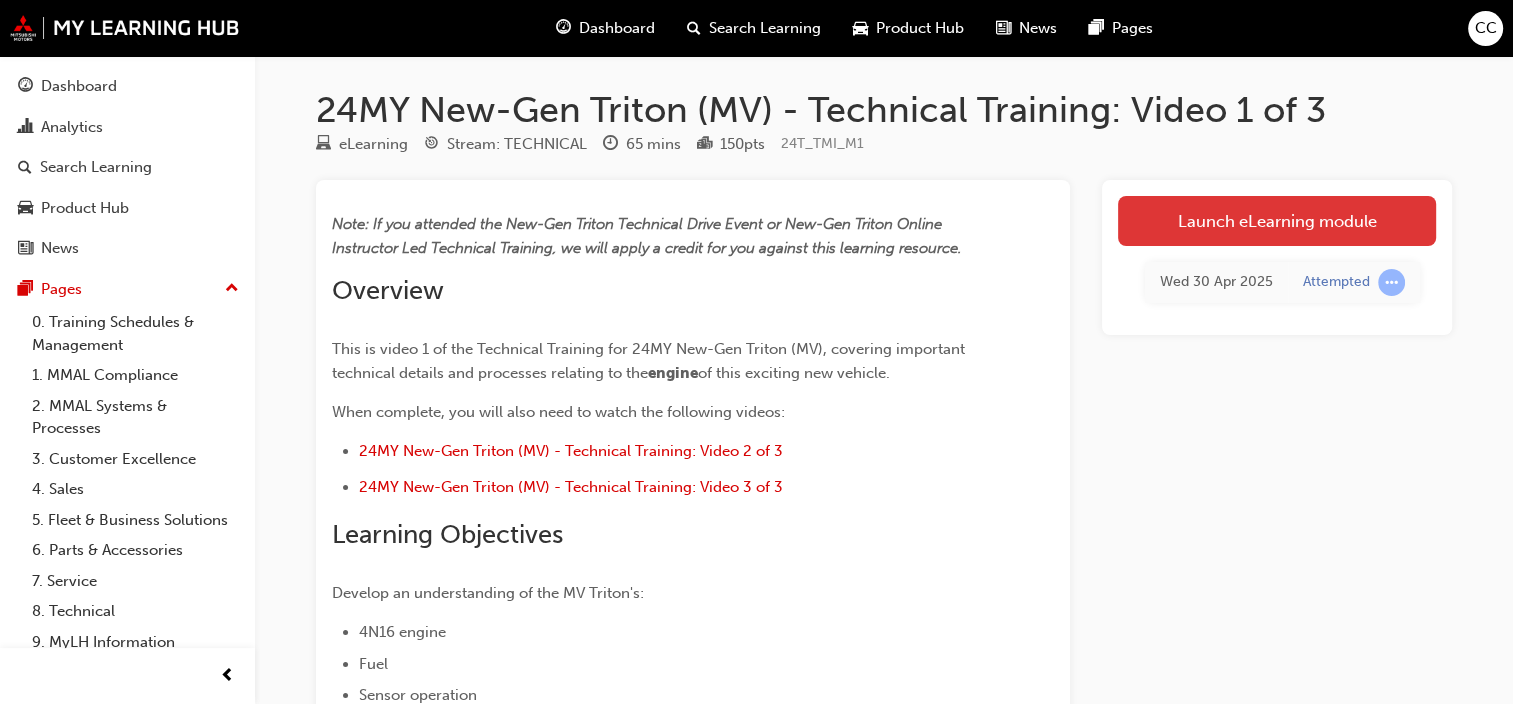 click on "Launch eLearning module" at bounding box center [1277, 221] 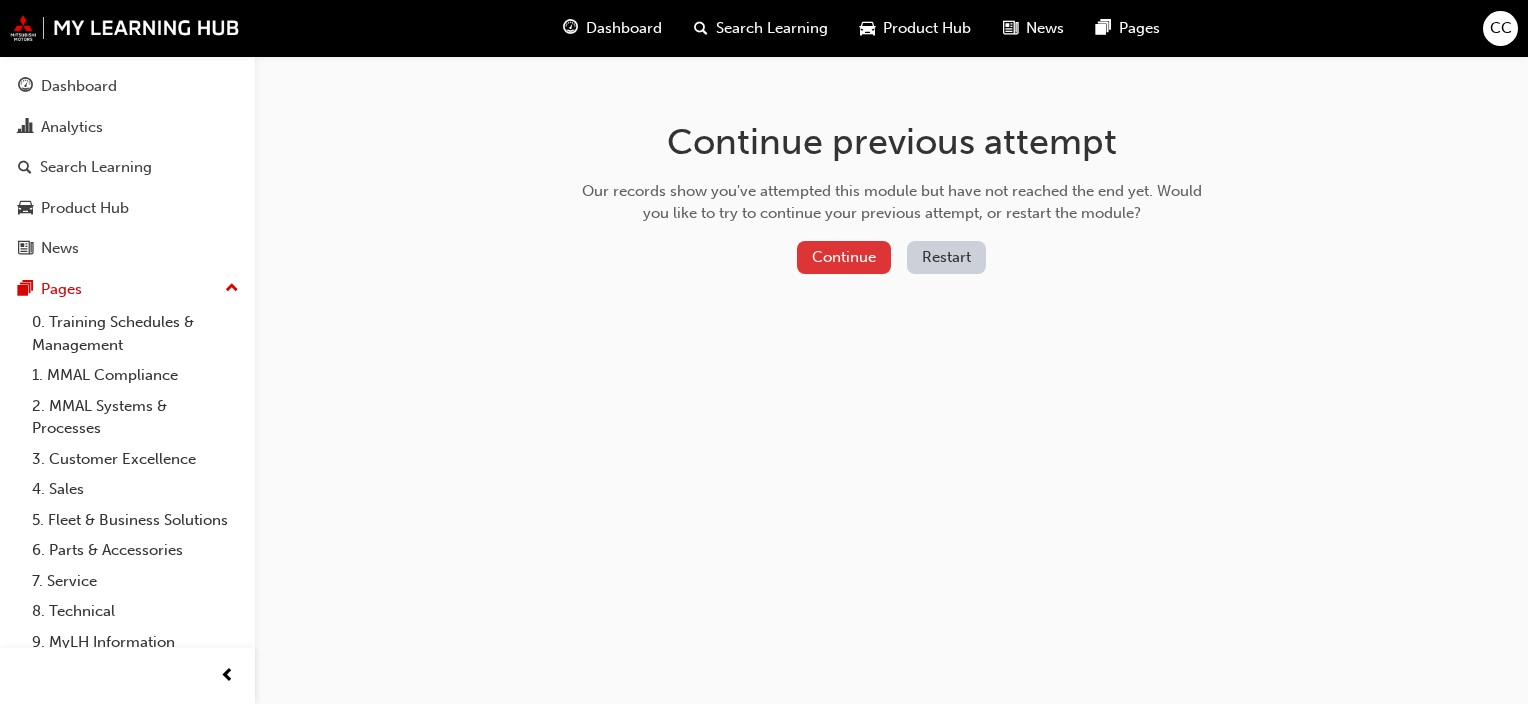 click on "Continue" at bounding box center (844, 257) 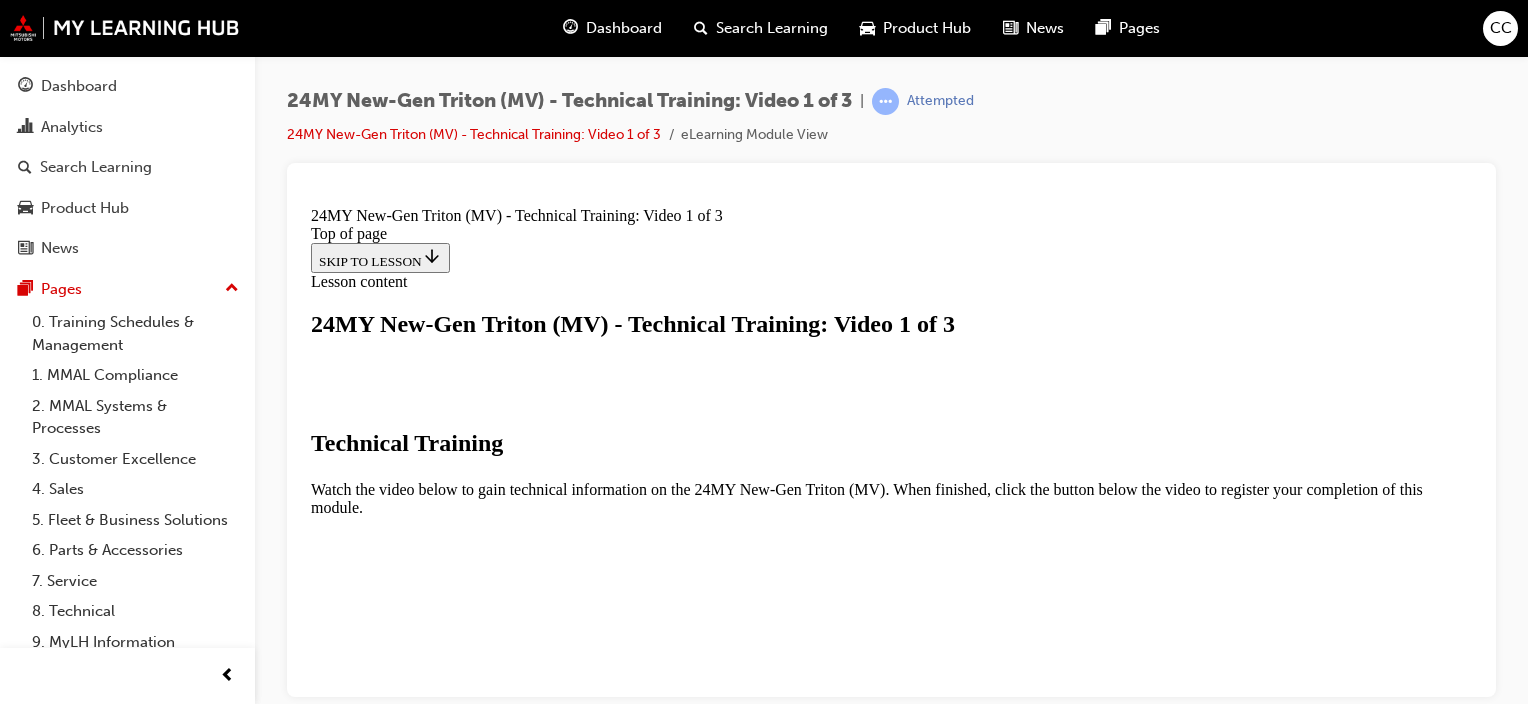 scroll, scrollTop: 0, scrollLeft: 0, axis: both 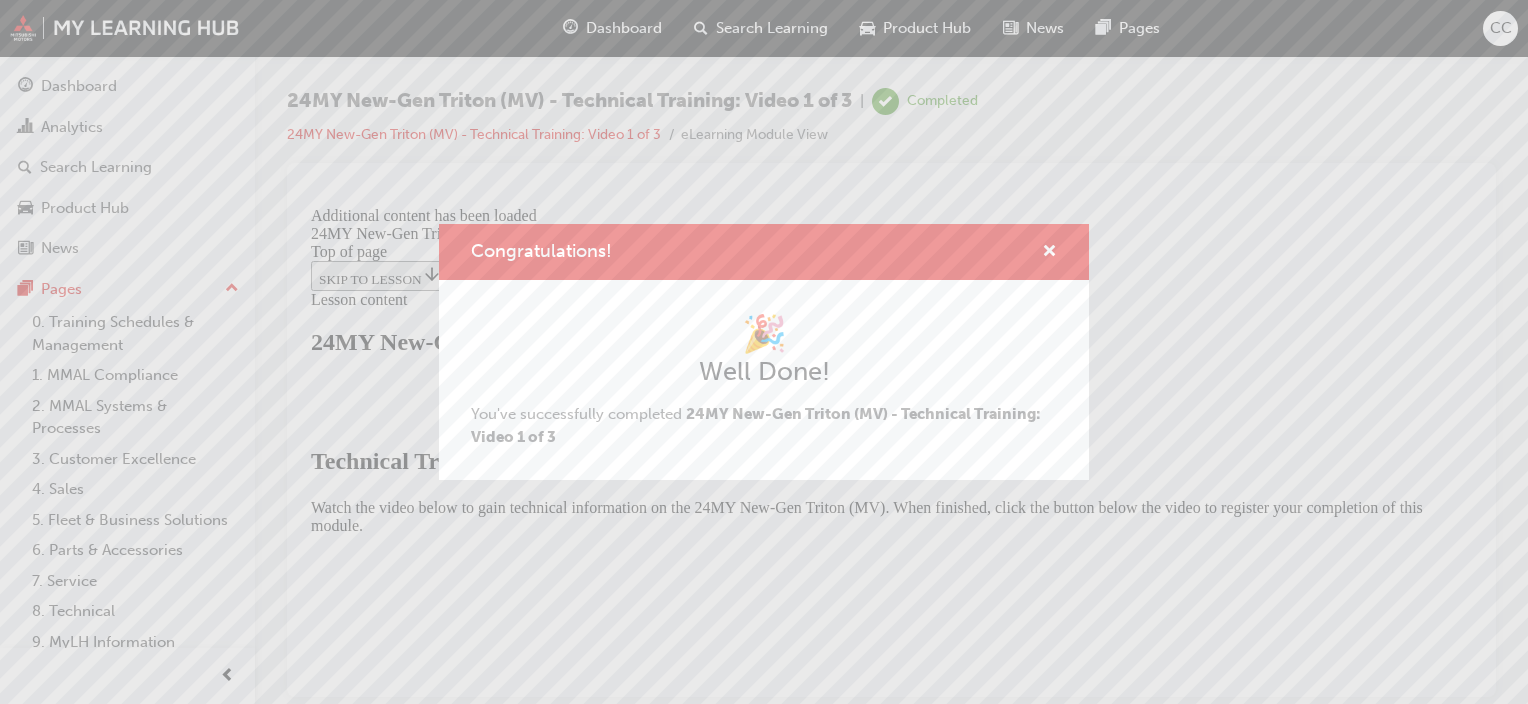 click on "Congratulations!" at bounding box center (764, 252) 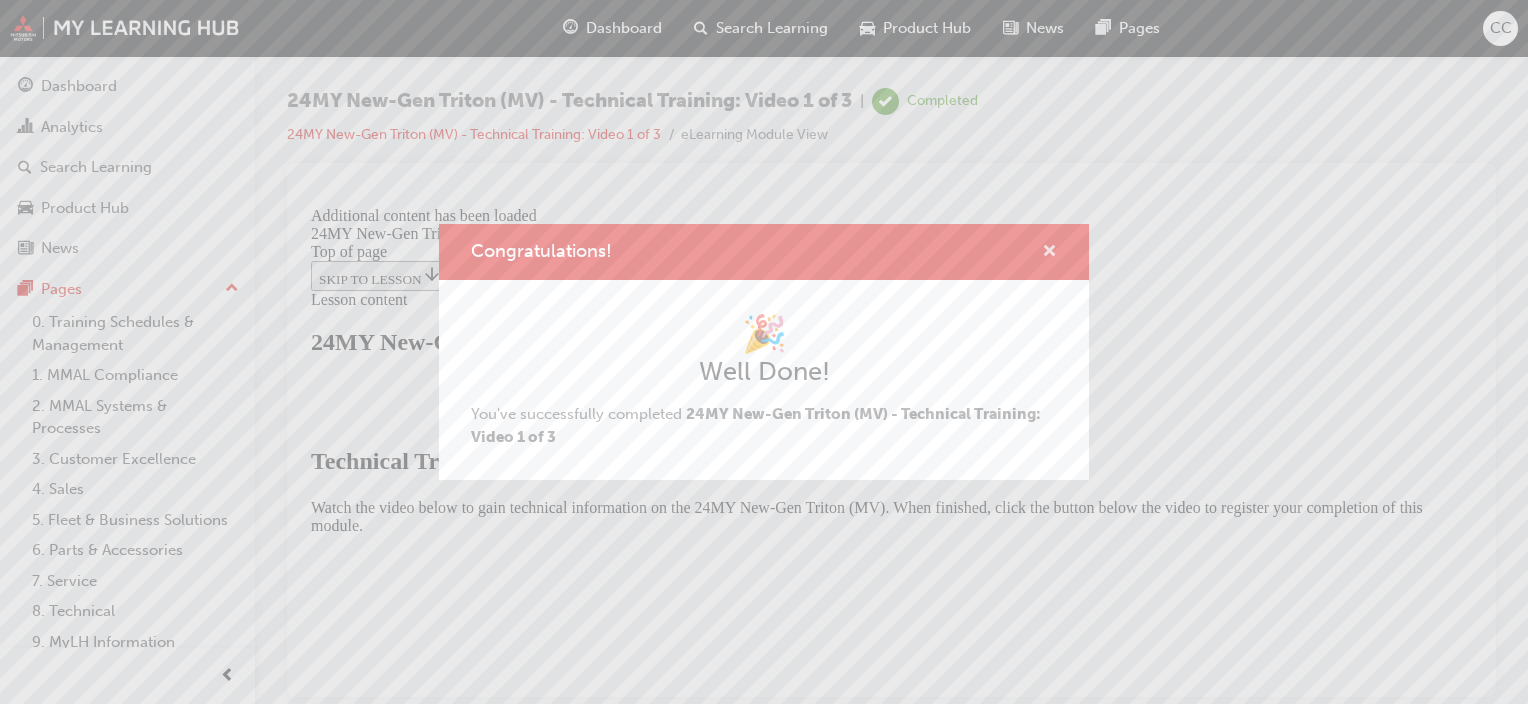 drag, startPoint x: 1041, startPoint y: 251, endPoint x: 755, endPoint y: 64, distance: 341.70895 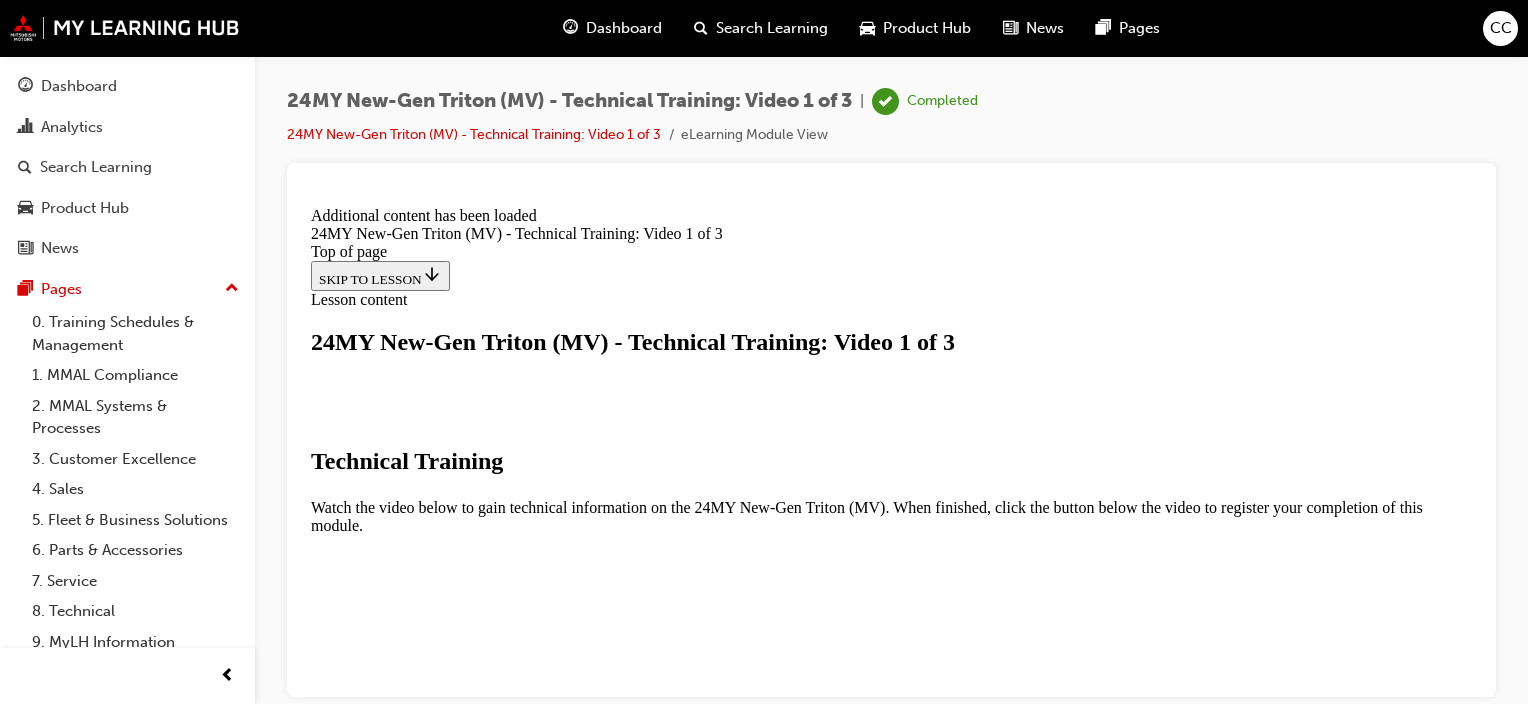 click on "CLOSE MODULE" at bounding box center [372, 1008] 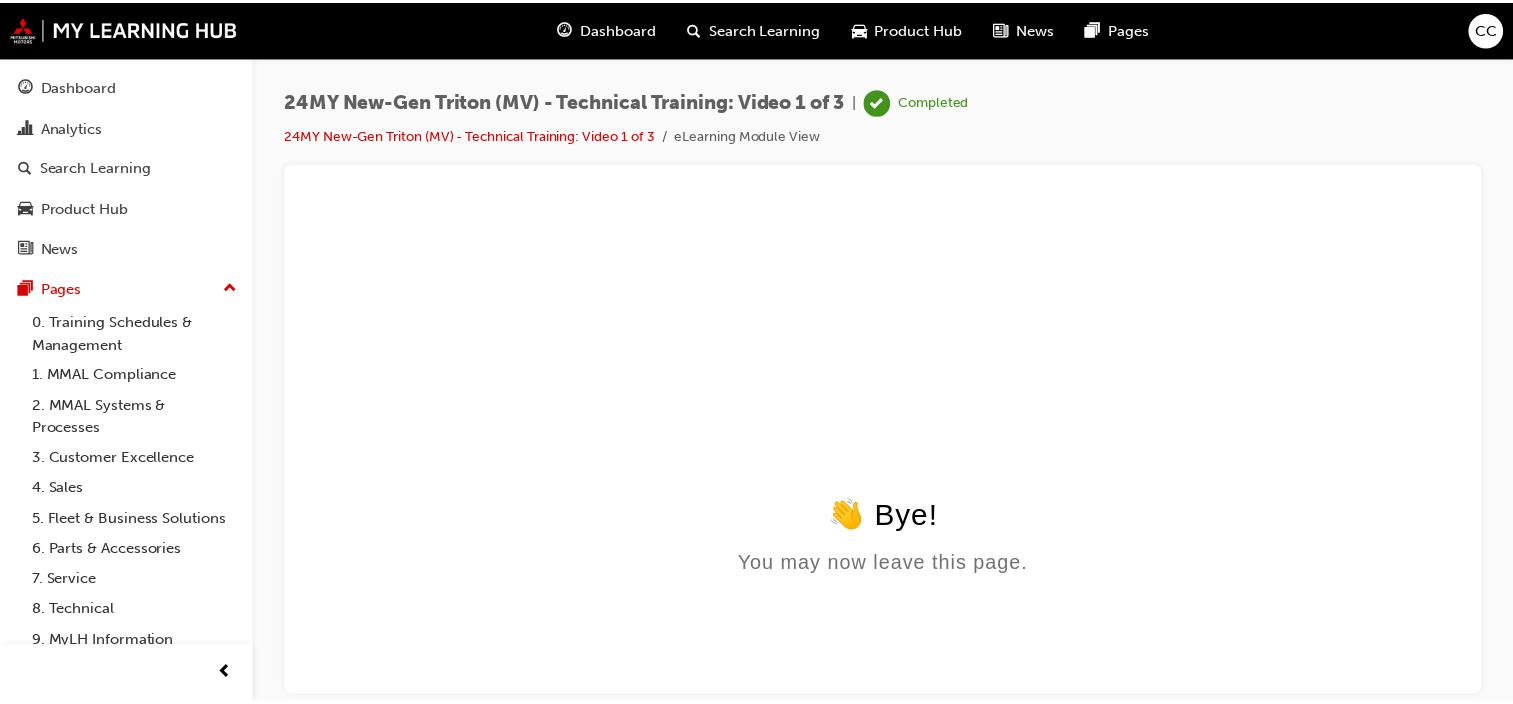 scroll, scrollTop: 0, scrollLeft: 0, axis: both 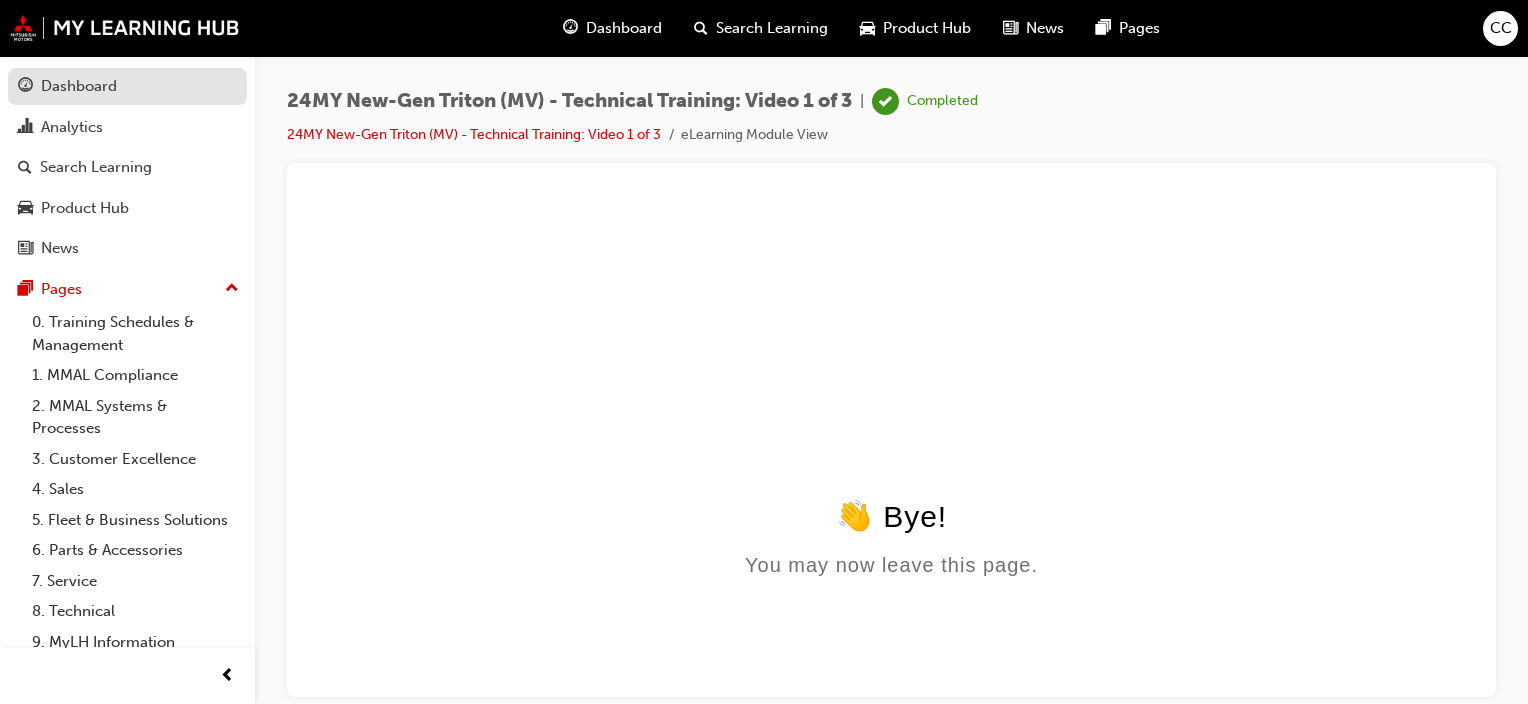click on "Dashboard" at bounding box center [79, 86] 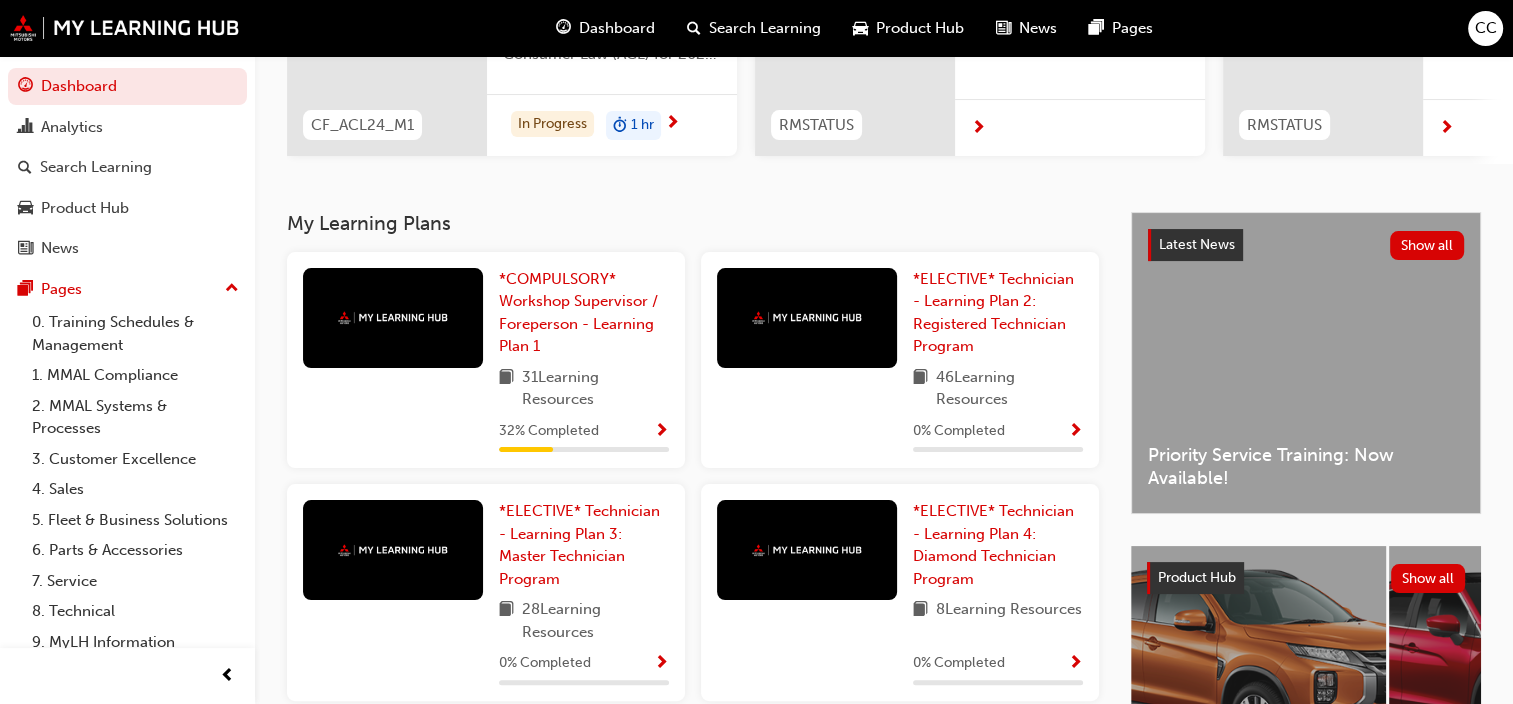 scroll, scrollTop: 209, scrollLeft: 0, axis: vertical 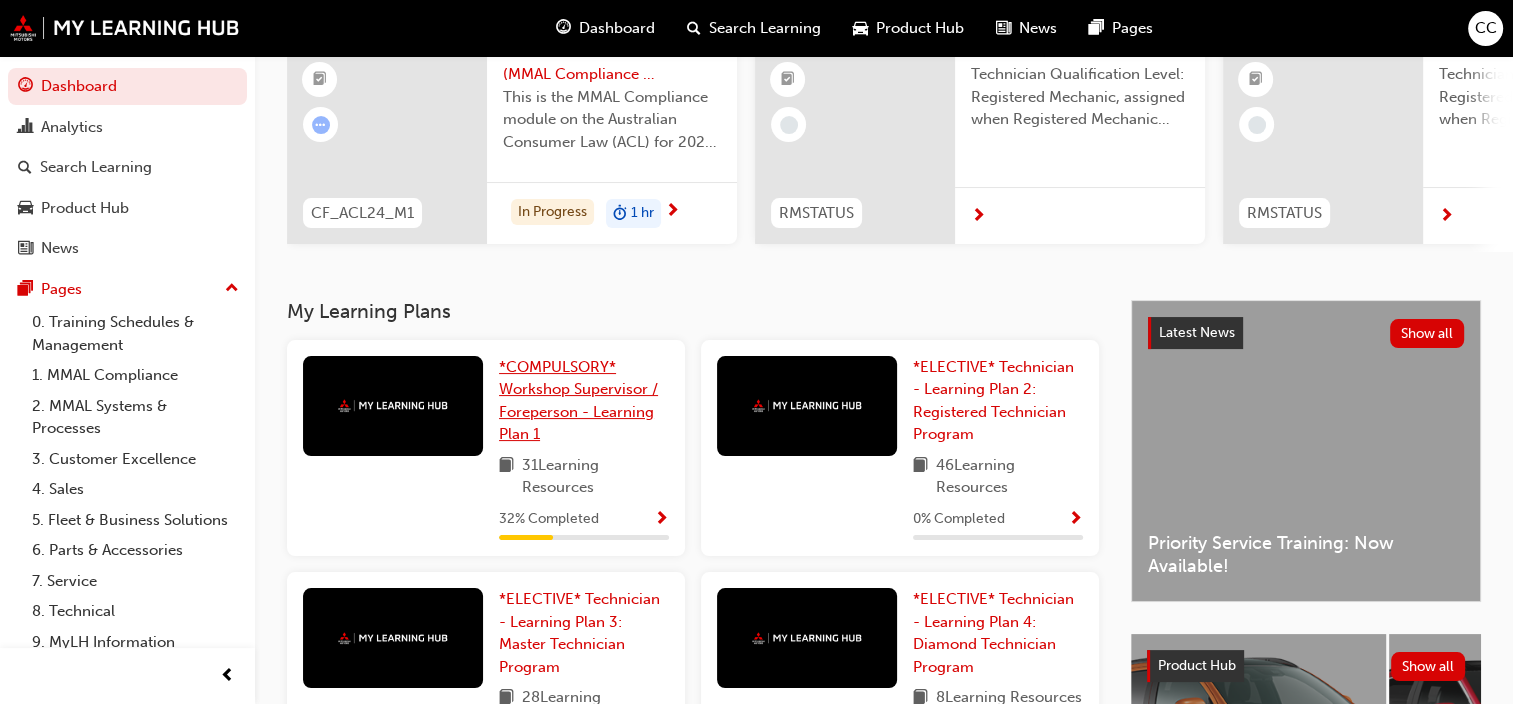 click on "*COMPULSORY* Workshop Supervisor / Foreperson - Learning Plan 1" at bounding box center [578, 401] 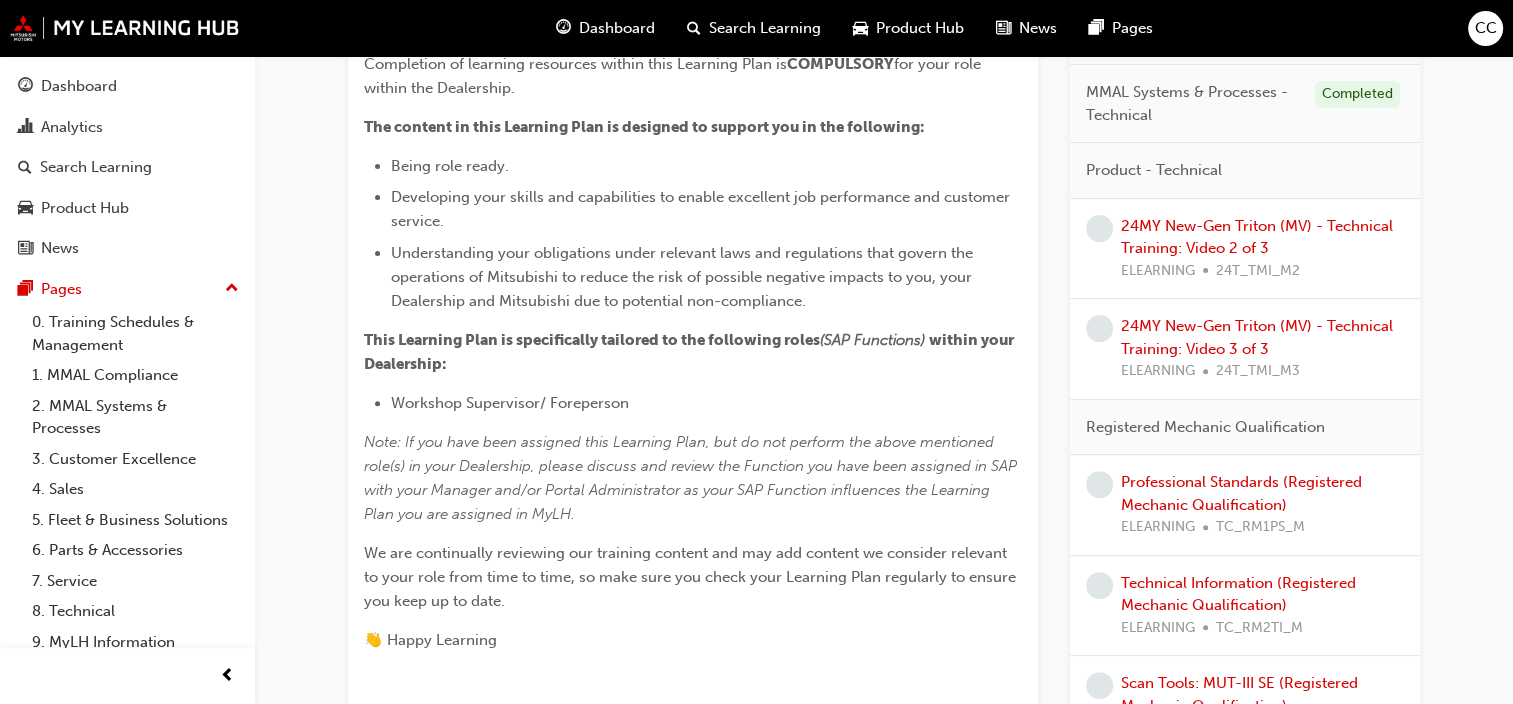 scroll, scrollTop: 400, scrollLeft: 0, axis: vertical 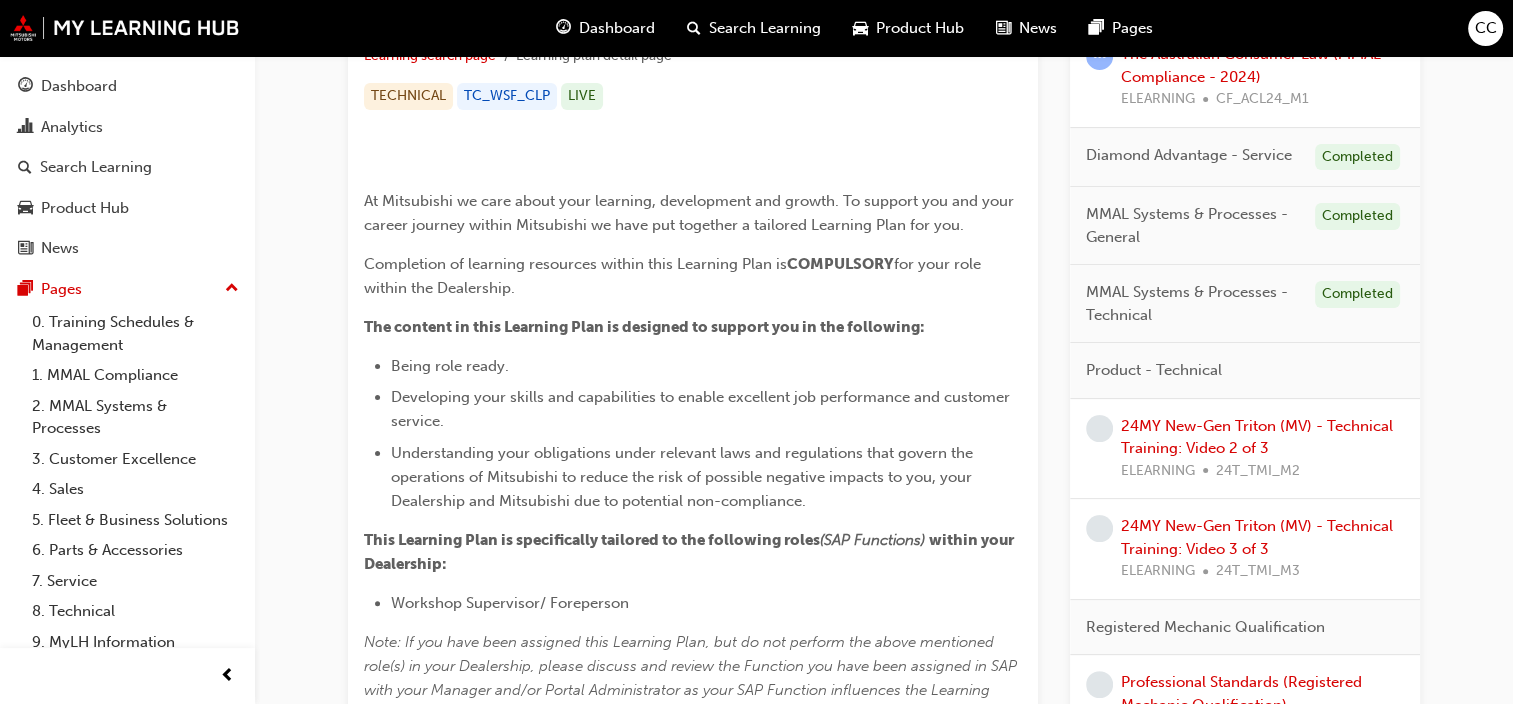 click on "24MY New-Gen Triton (MV) - Technical Training: Video 2 of 3 ELEARNING 24T_TMI_M2" at bounding box center [1262, 449] 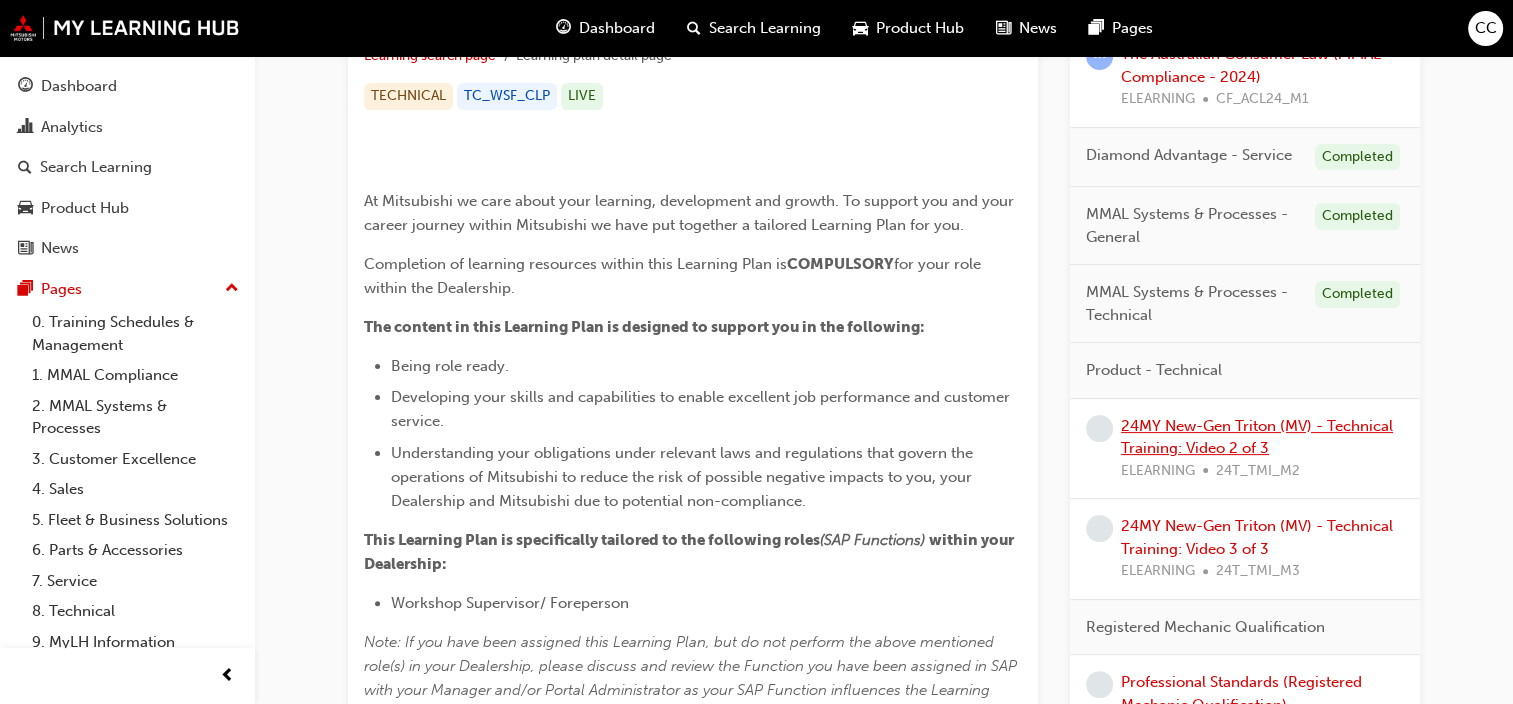 click on "24MY New-Gen Triton (MV) - Technical Training: Video 2 of 3" at bounding box center [1257, 437] 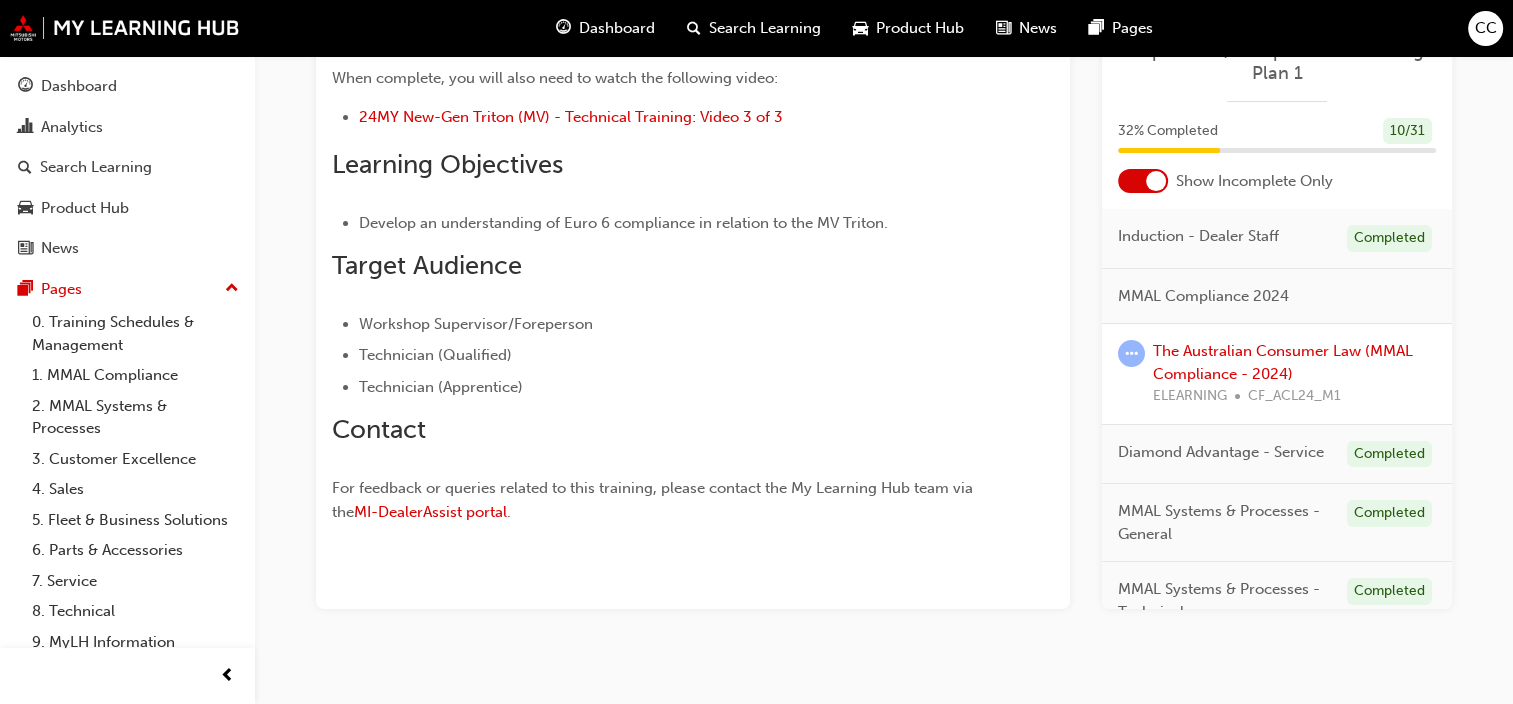 scroll, scrollTop: 375, scrollLeft: 0, axis: vertical 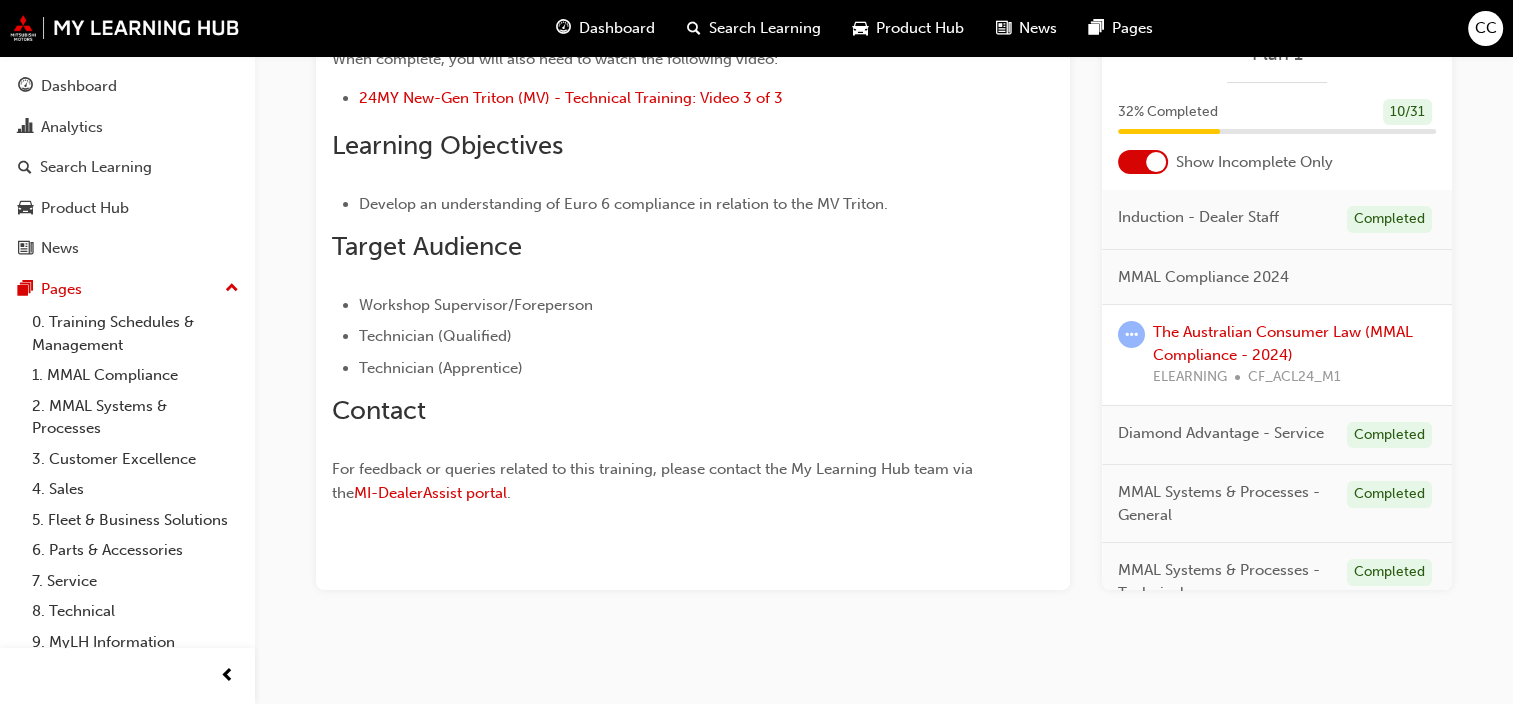 click on "The Australian Consumer Law (MMAL Compliance - 2024) ELEARNING CF_ACL24_M1" at bounding box center (1294, 355) 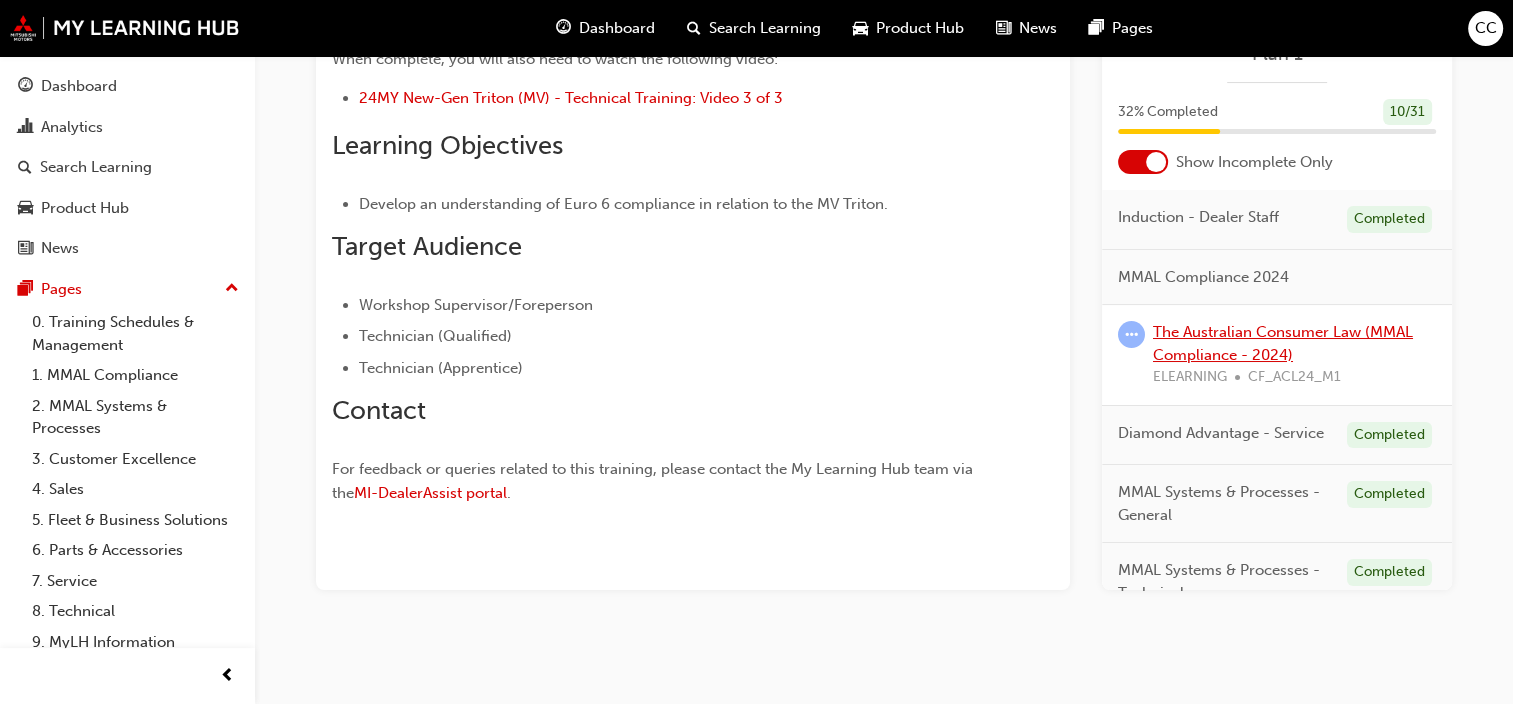 click on "The Australian Consumer Law (MMAL Compliance - 2024)" at bounding box center [1283, 343] 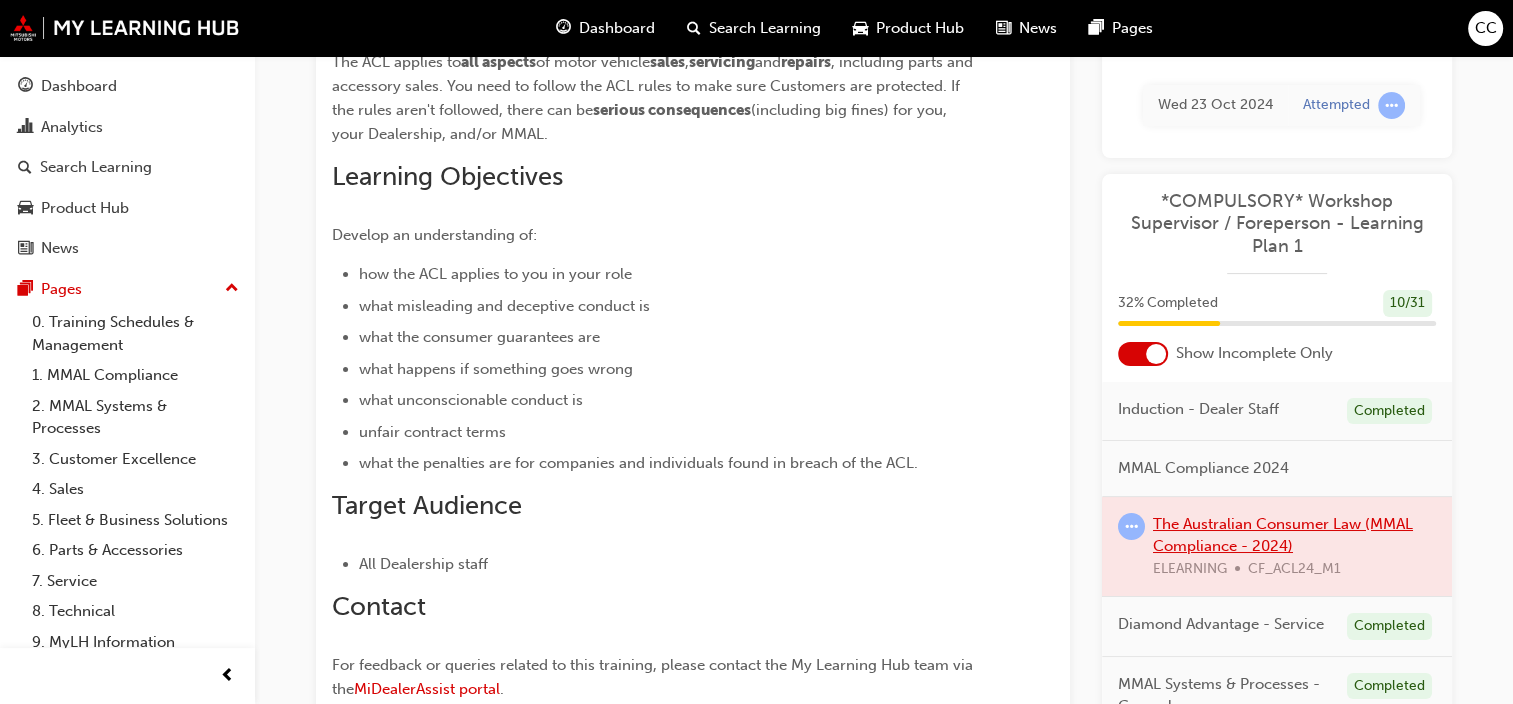 scroll, scrollTop: 500, scrollLeft: 0, axis: vertical 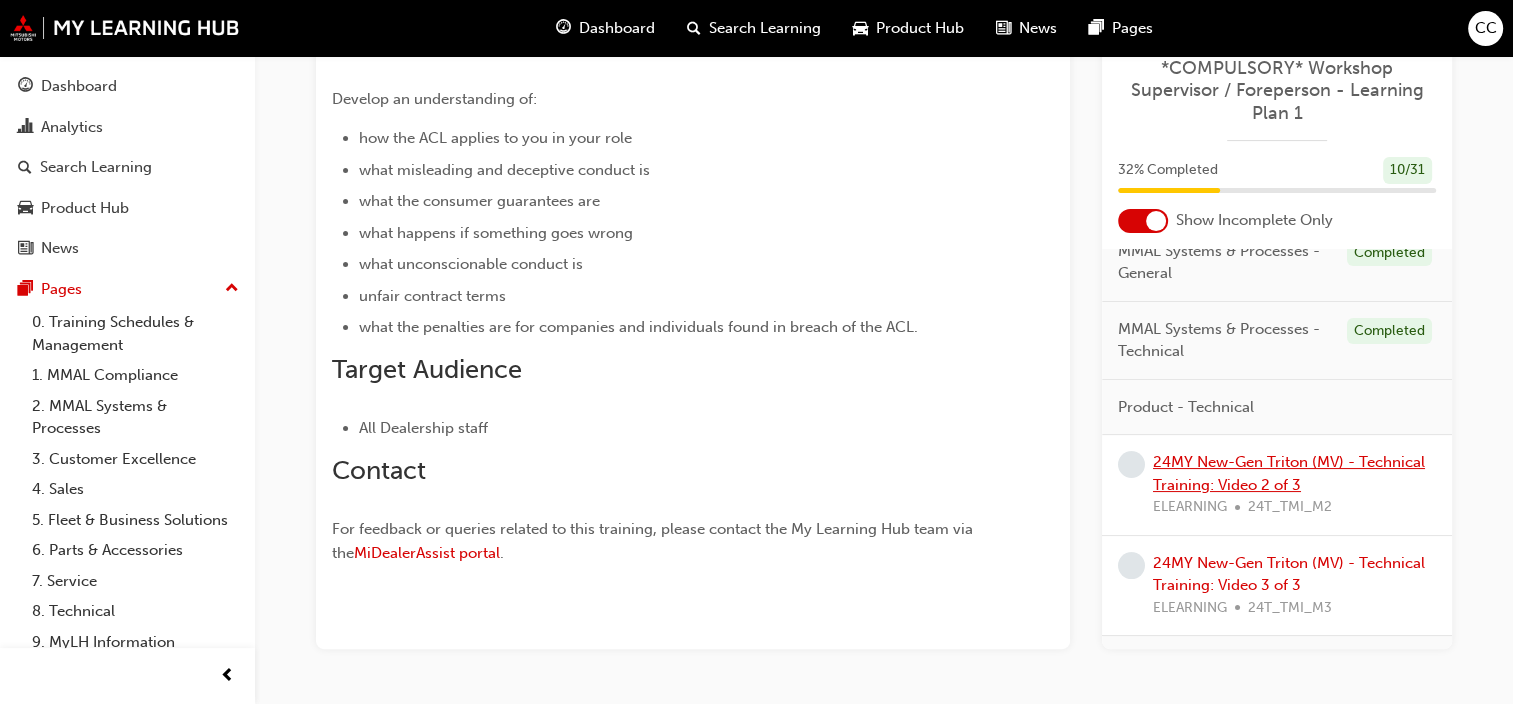 click on "24MY New-Gen Triton (MV) - Technical Training: Video 2 of 3" at bounding box center (1289, 473) 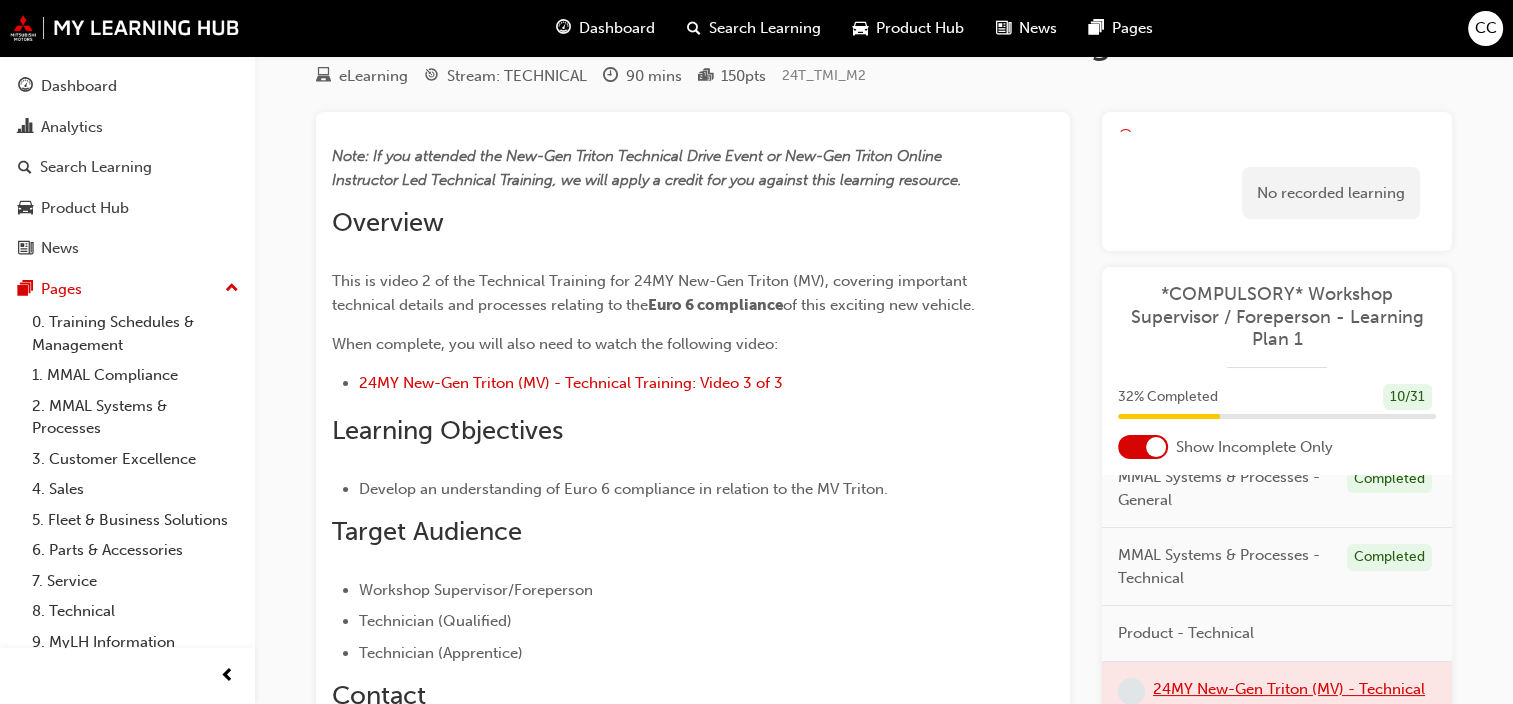 scroll, scrollTop: 0, scrollLeft: 0, axis: both 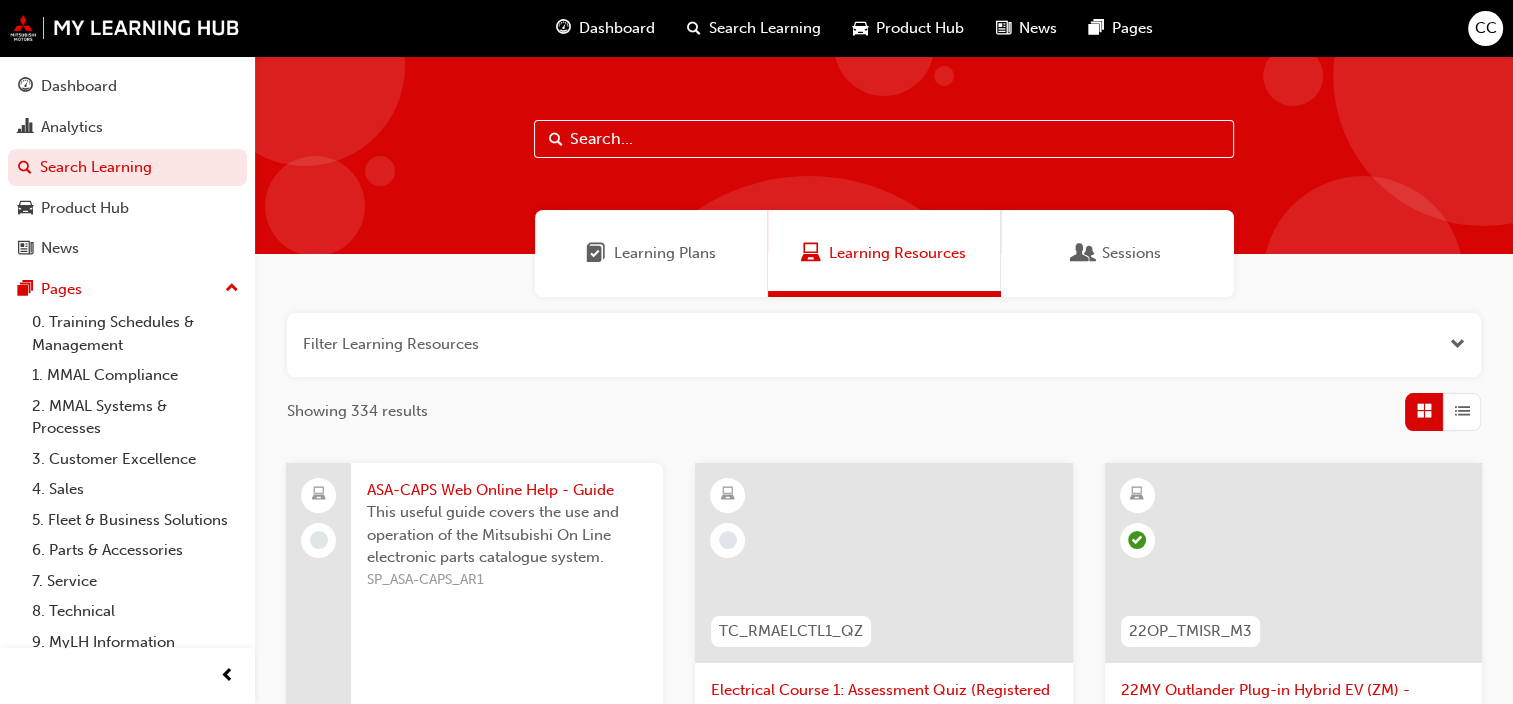 click on "Dashboard" at bounding box center (617, 28) 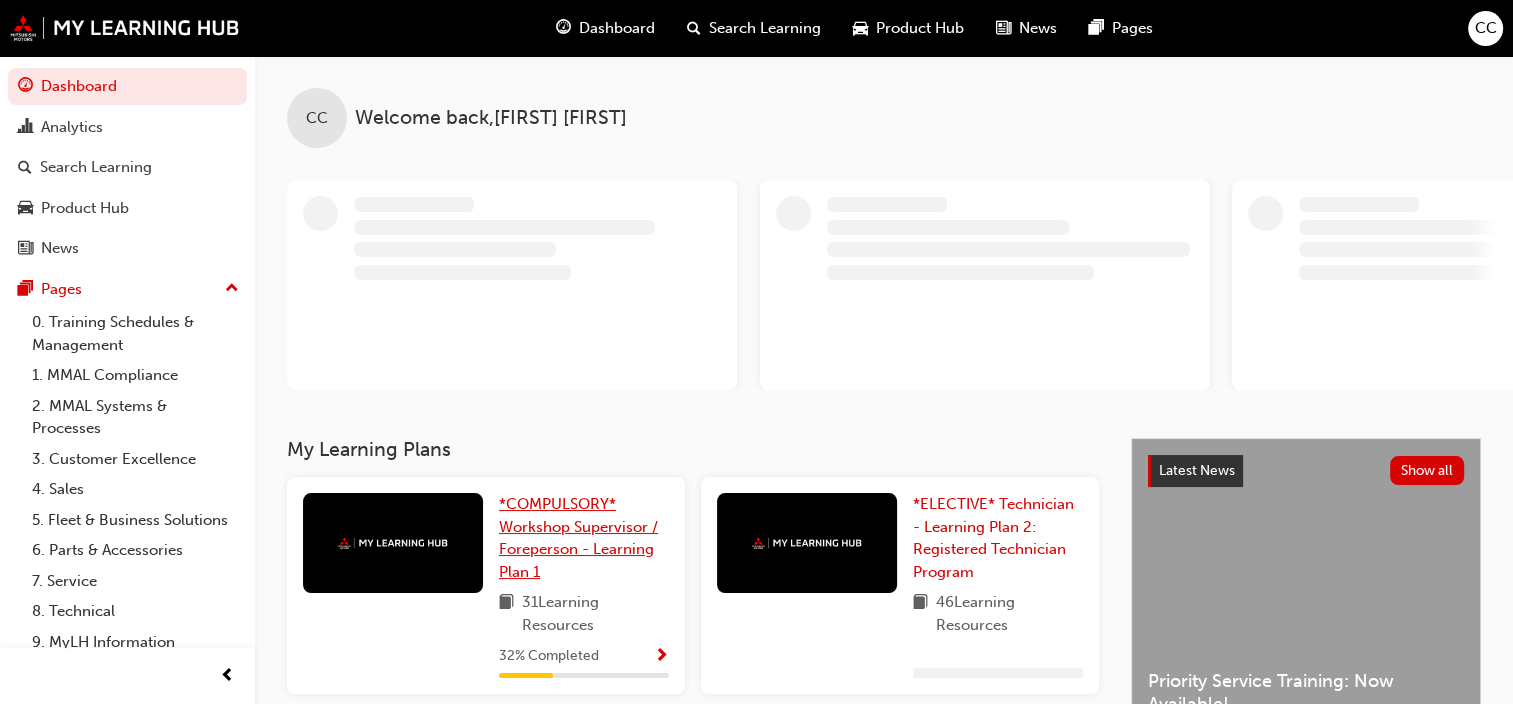 click on "*COMPULSORY* Workshop Supervisor / Foreperson - Learning Plan 1" at bounding box center (578, 538) 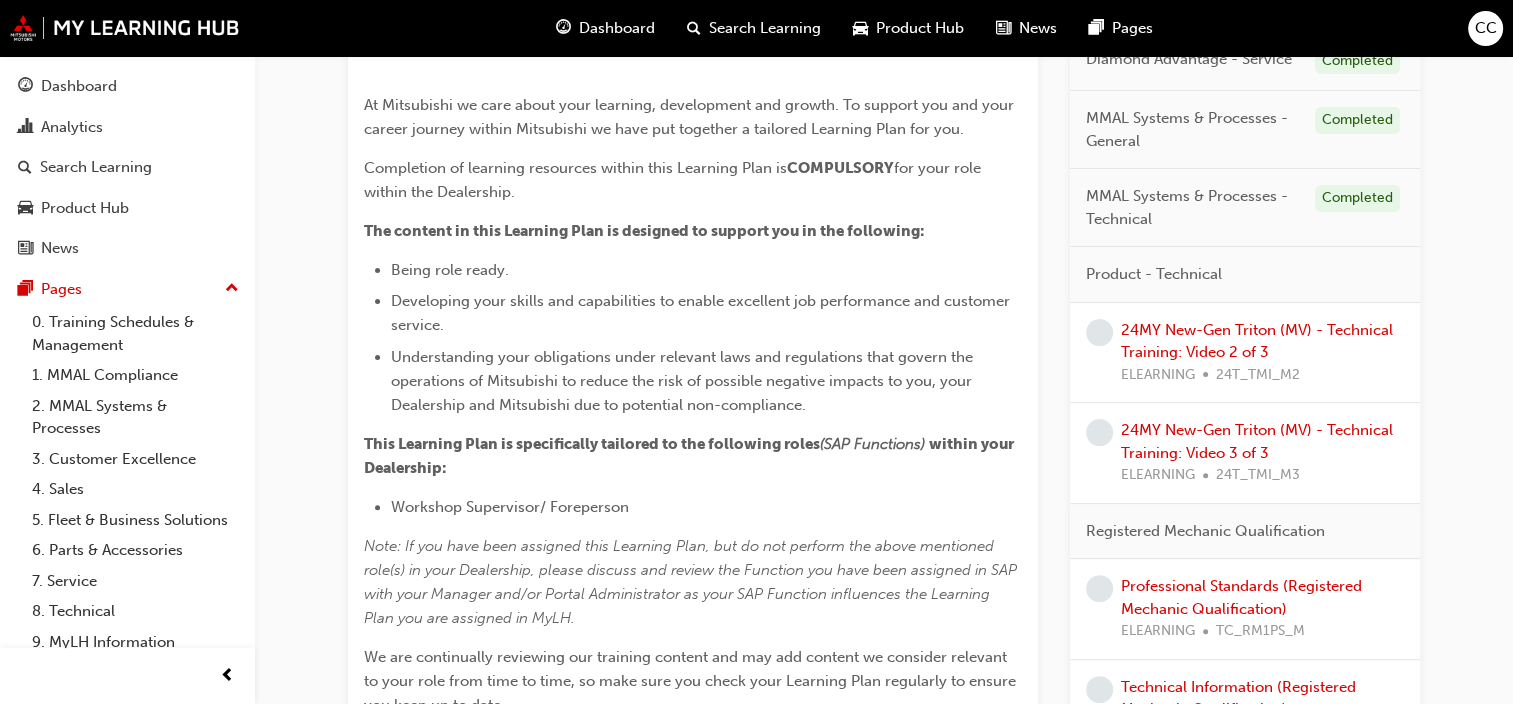 scroll, scrollTop: 500, scrollLeft: 0, axis: vertical 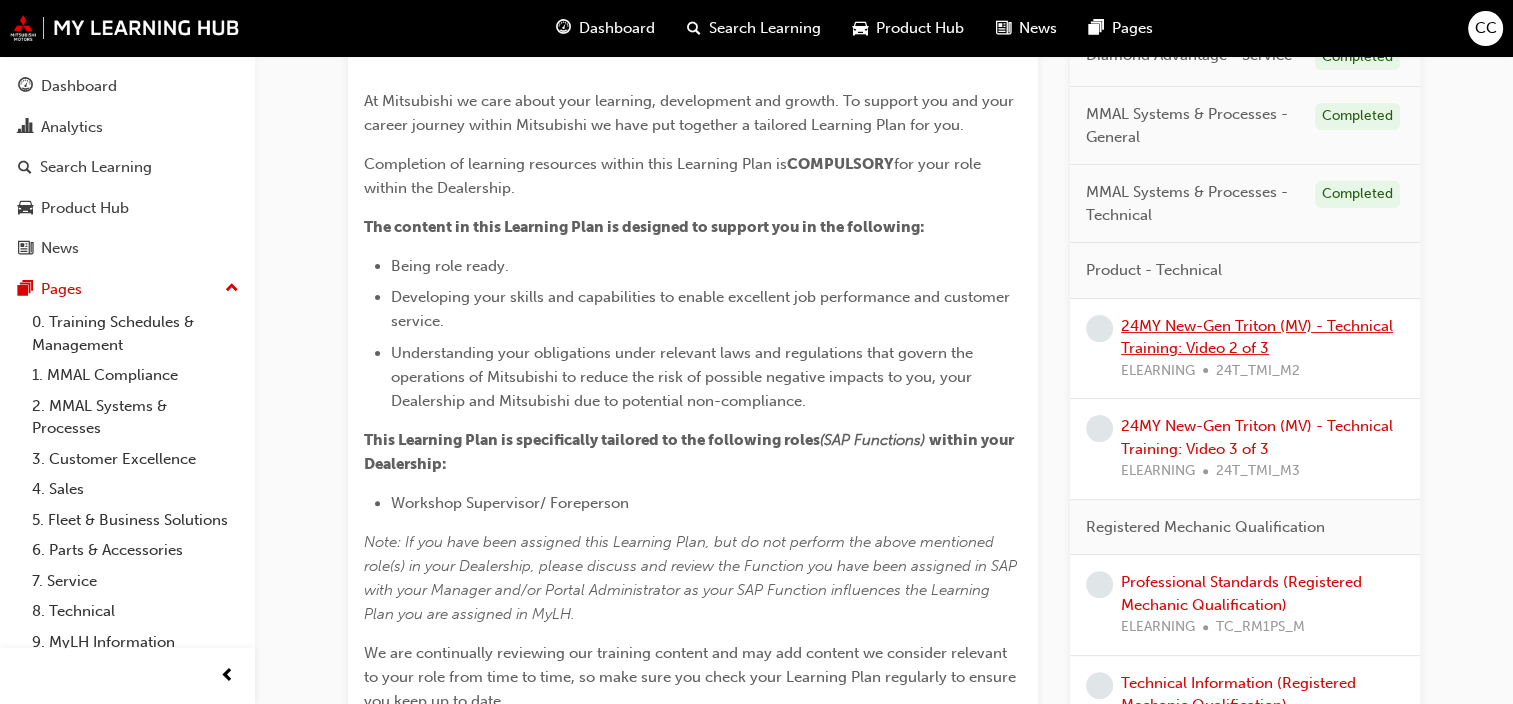 click on "24MY New-Gen Triton (MV) - Technical Training: Video 2 of 3" at bounding box center [1257, 337] 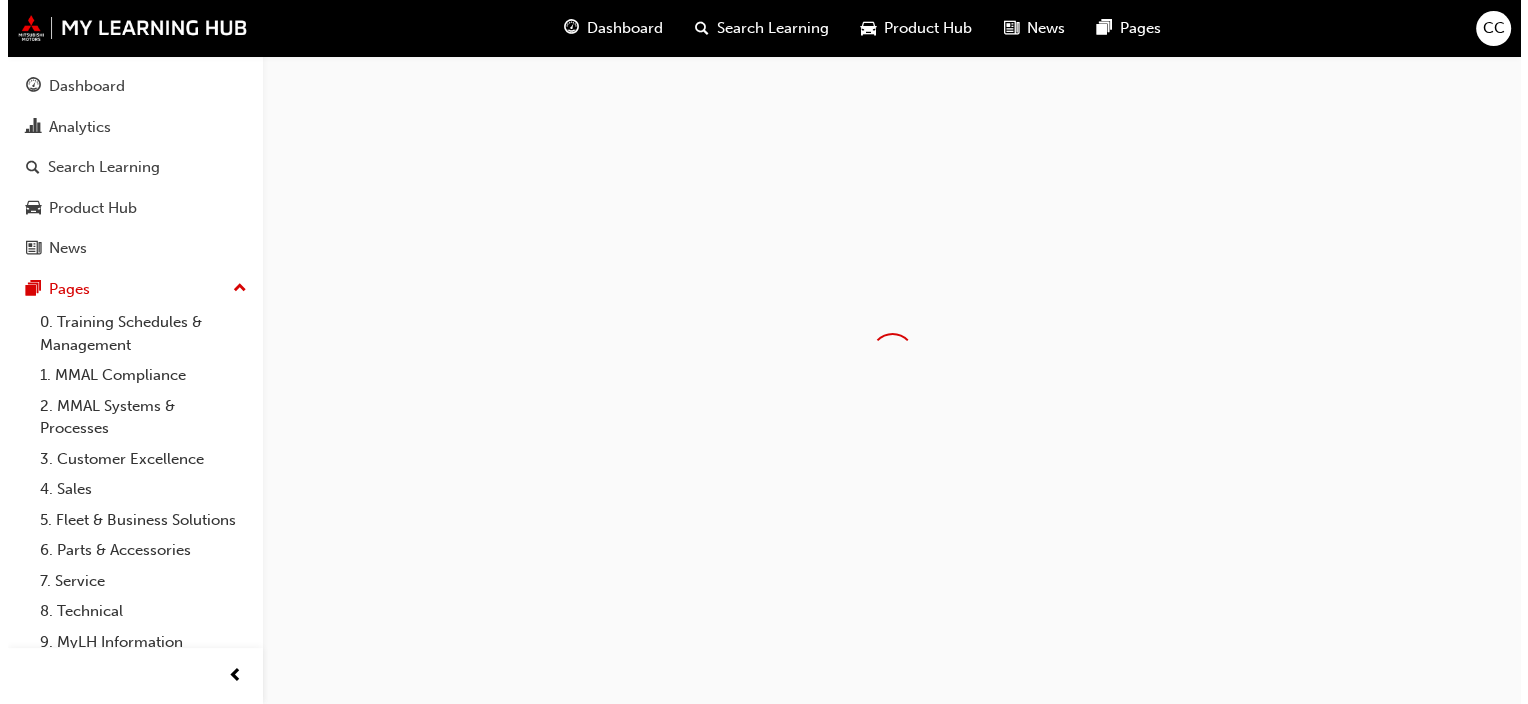 scroll, scrollTop: 0, scrollLeft: 0, axis: both 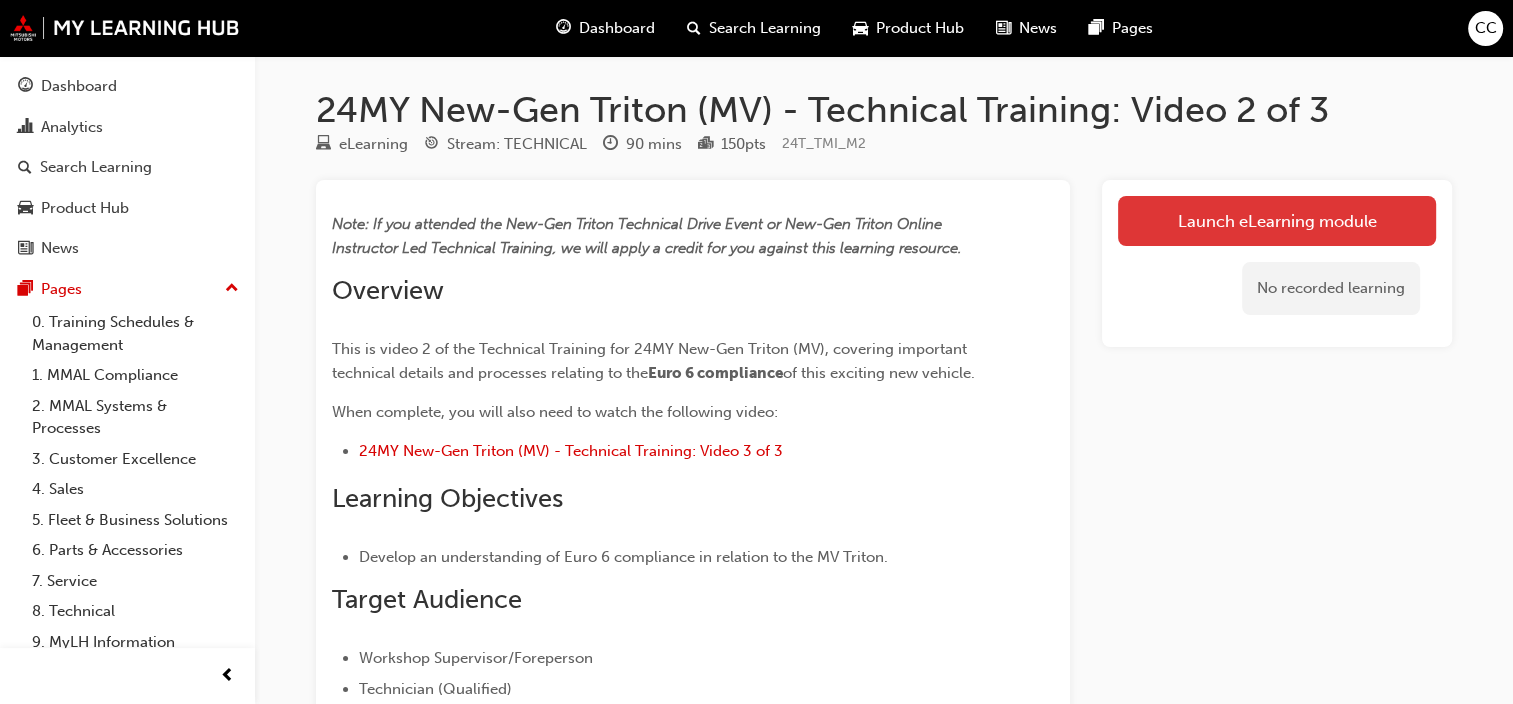 click on "Launch eLearning module" at bounding box center (1277, 221) 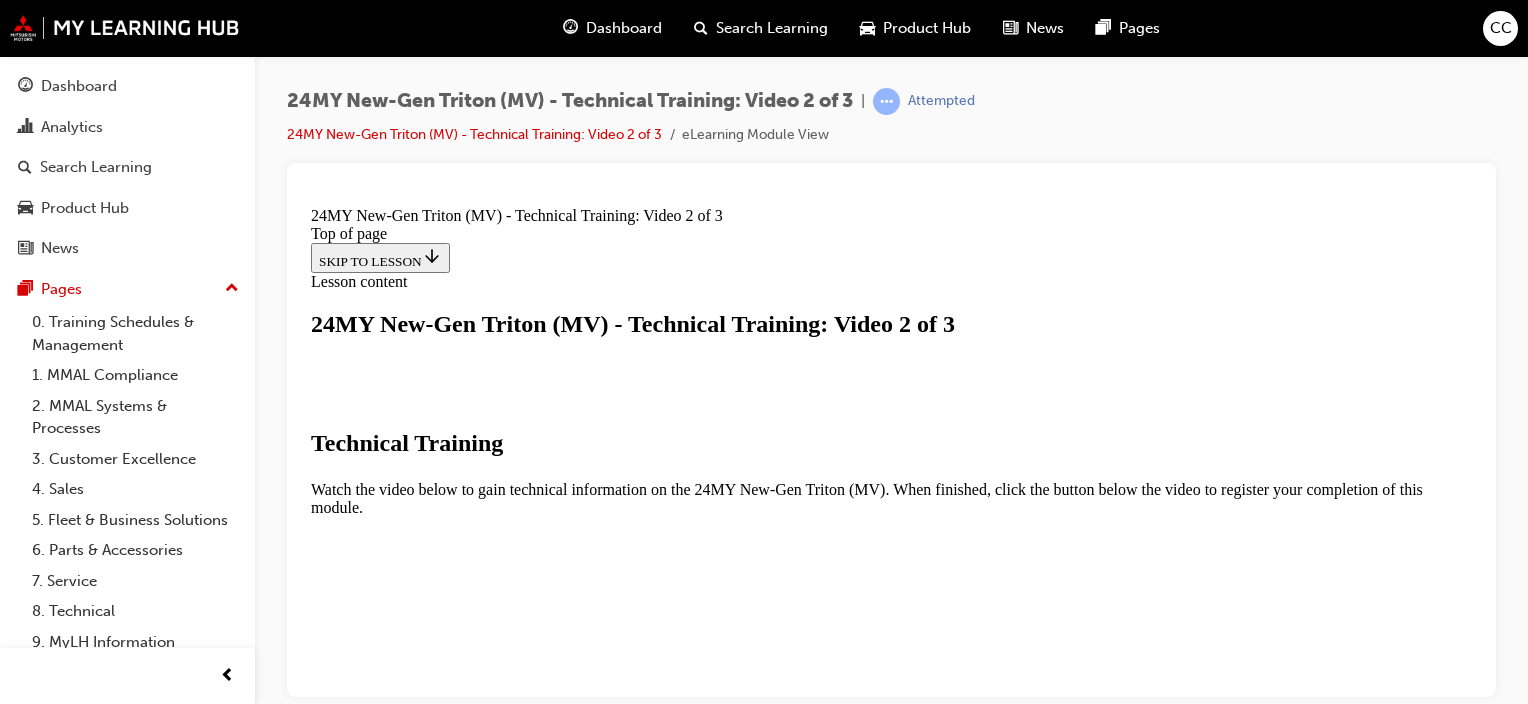 scroll, scrollTop: 0, scrollLeft: 0, axis: both 